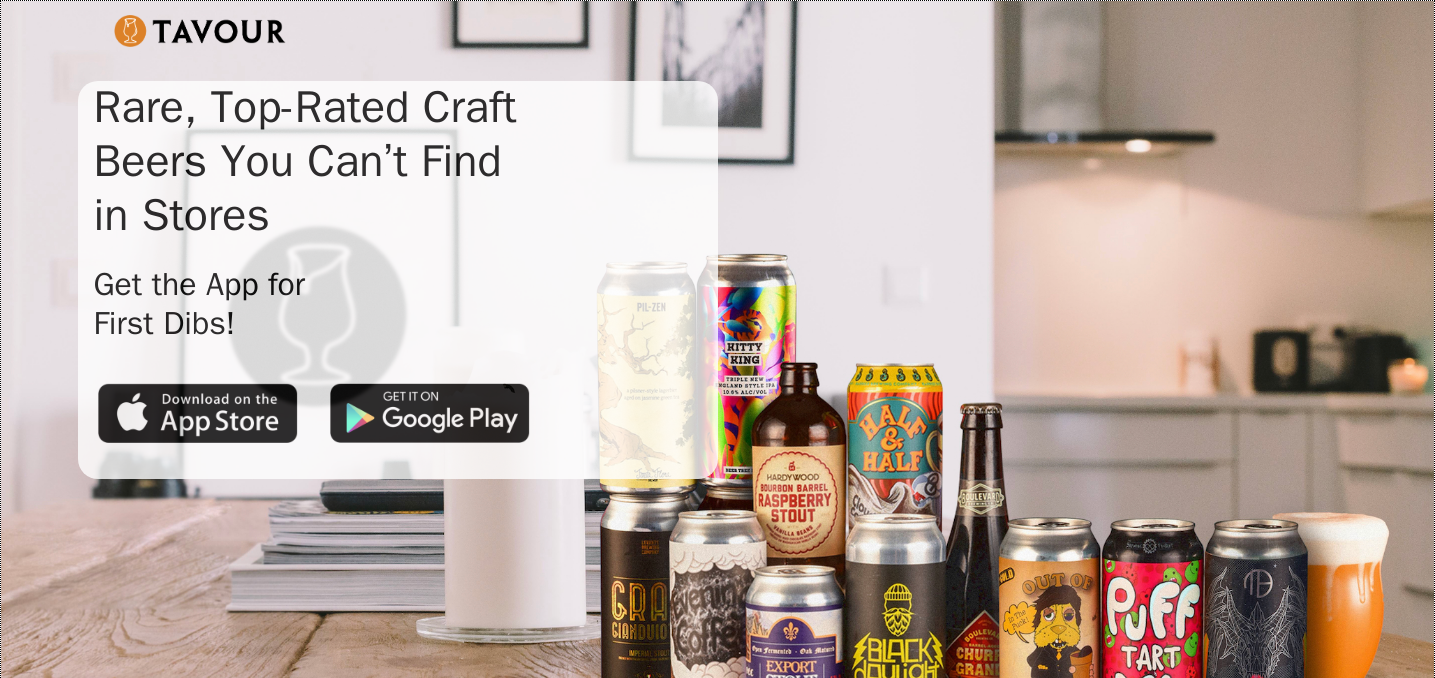 scroll, scrollTop: 0, scrollLeft: 0, axis: both 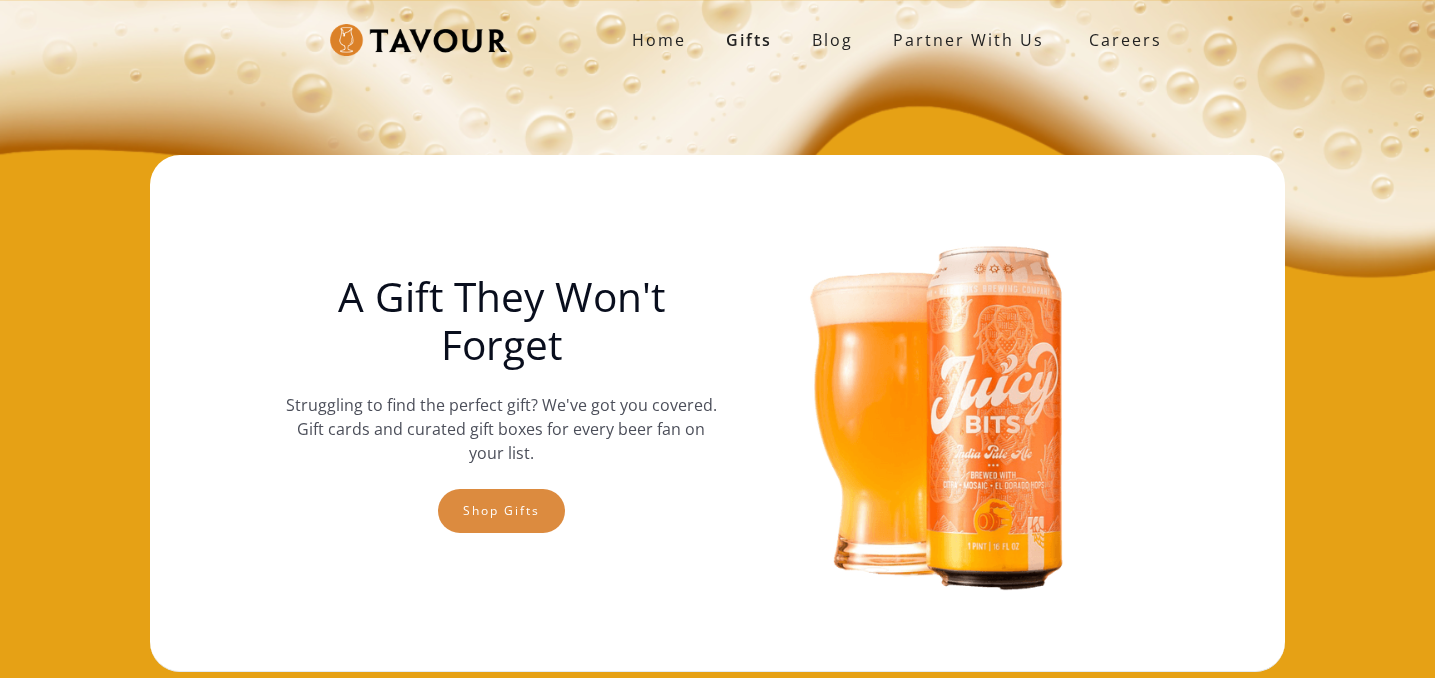 click on "Shop gifts" at bounding box center [501, 511] 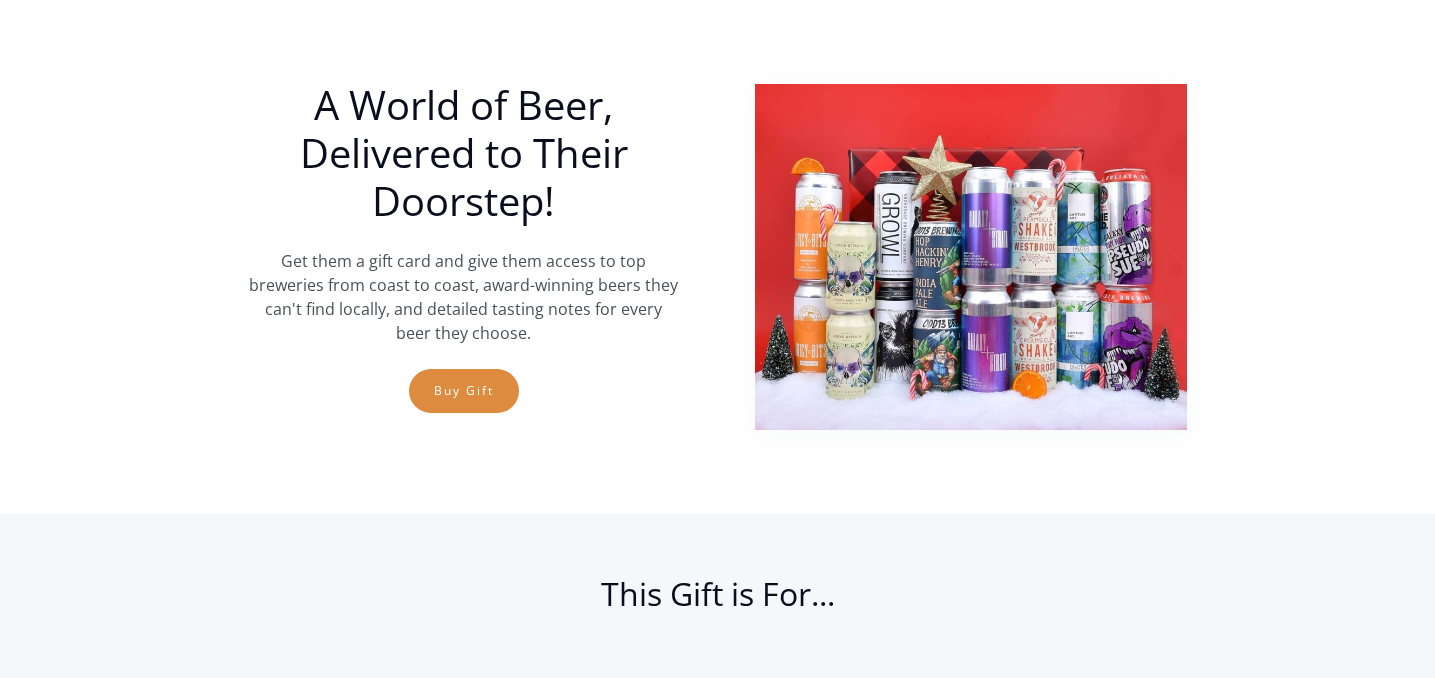 click on "Buy Gift" at bounding box center [464, 391] 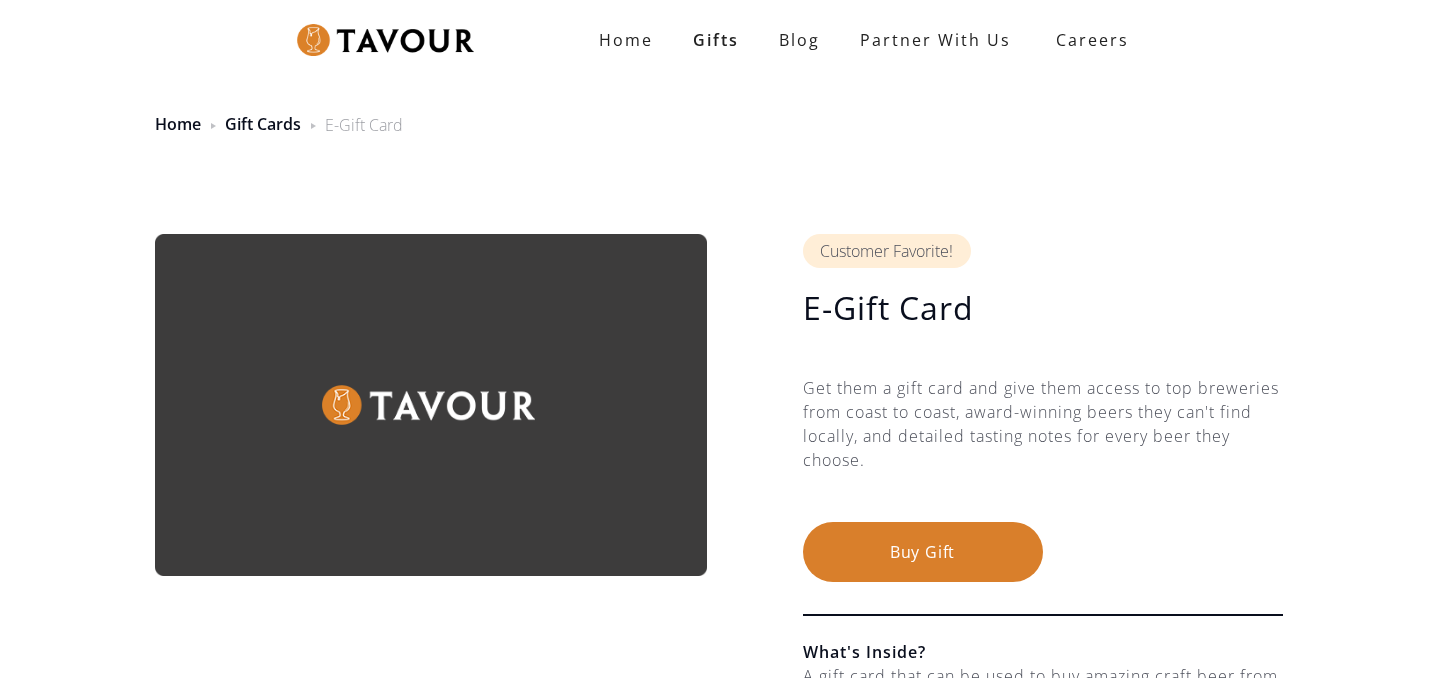 scroll, scrollTop: 233, scrollLeft: 0, axis: vertical 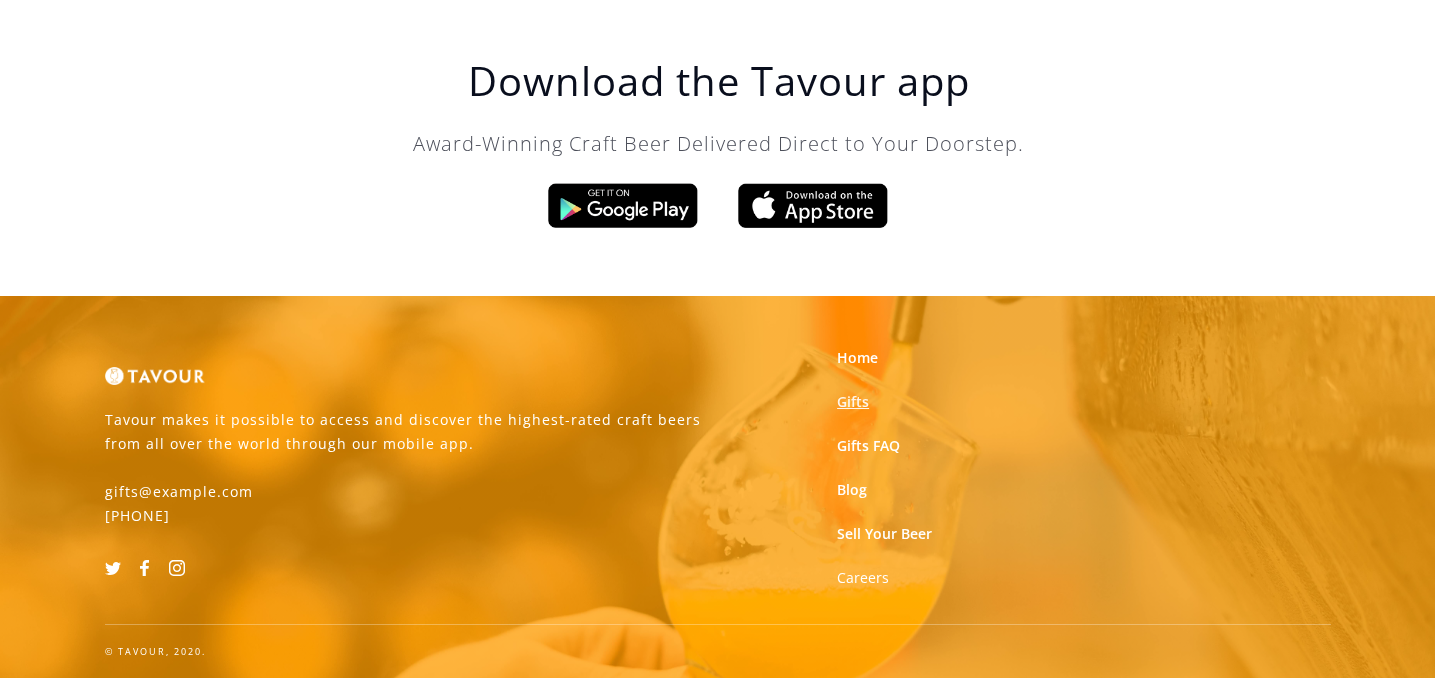 click on "Gifts" at bounding box center (853, 402) 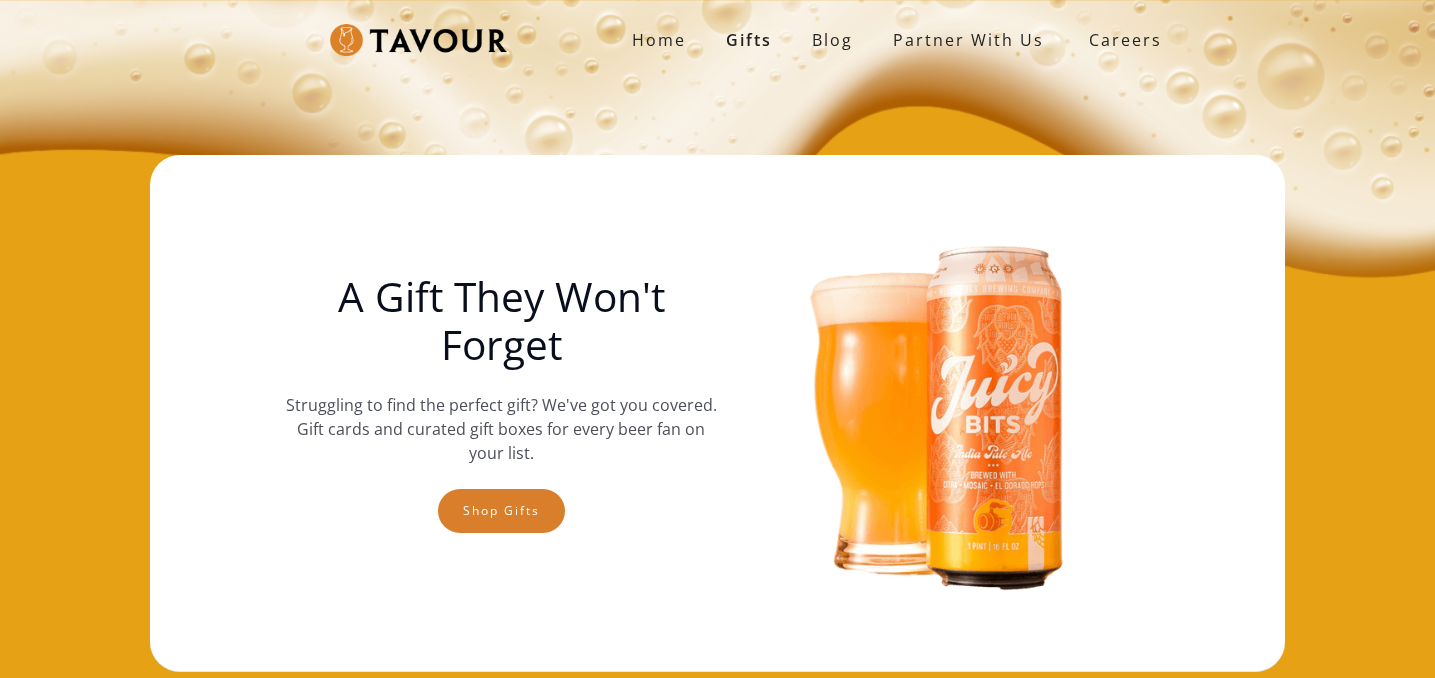 scroll, scrollTop: 0, scrollLeft: 0, axis: both 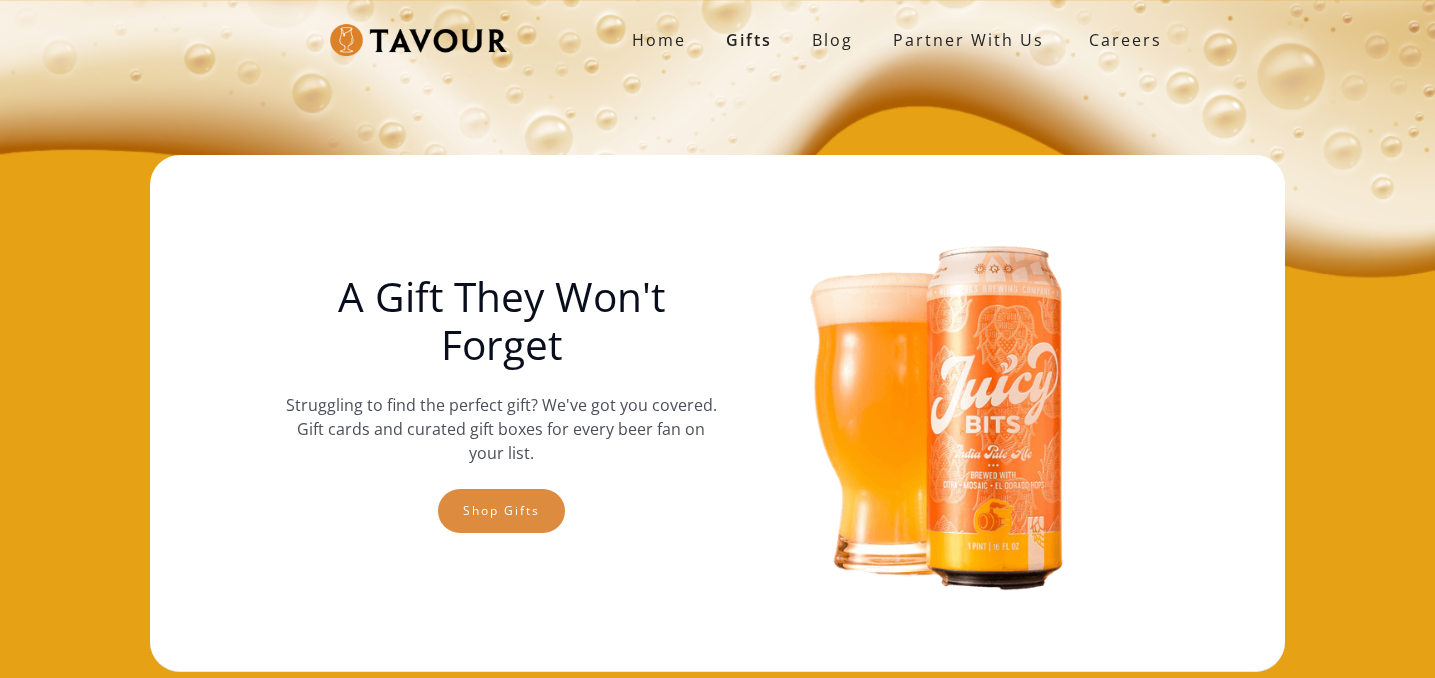 click on "Shop gifts" at bounding box center (501, 511) 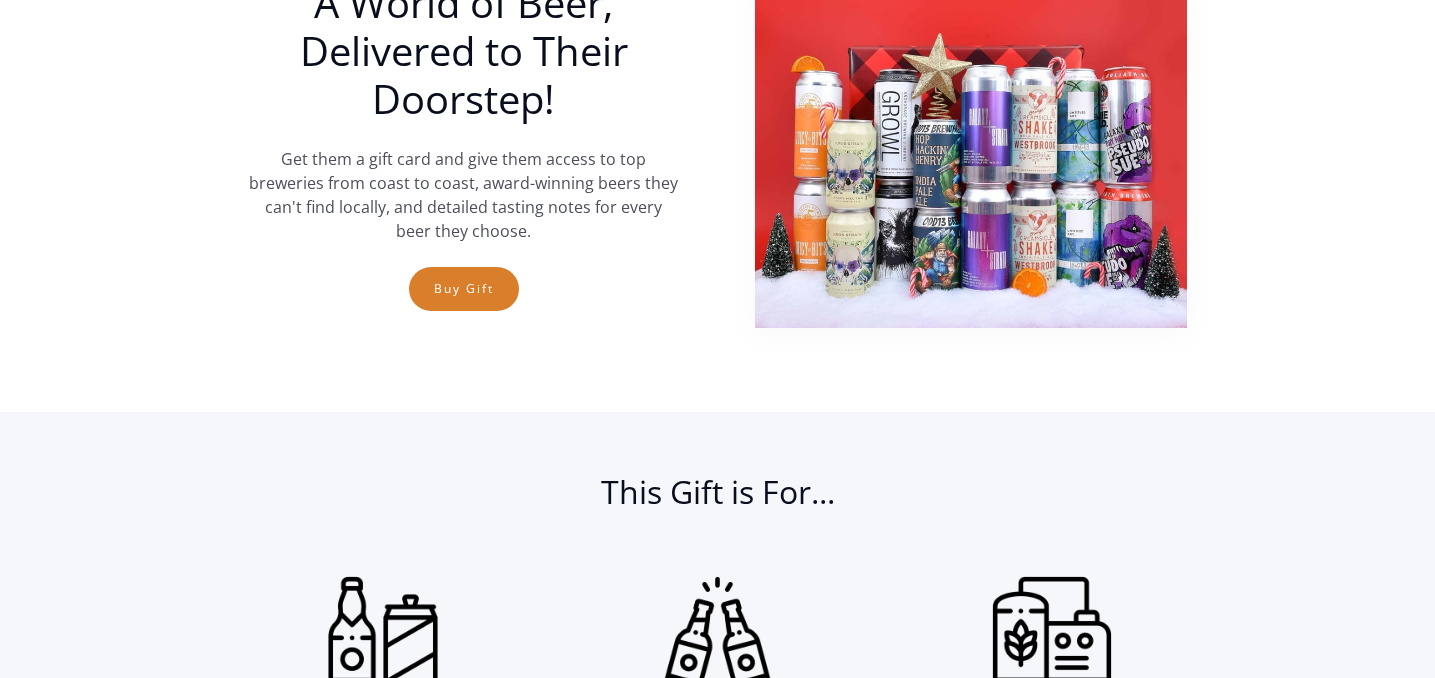 scroll, scrollTop: 805, scrollLeft: 0, axis: vertical 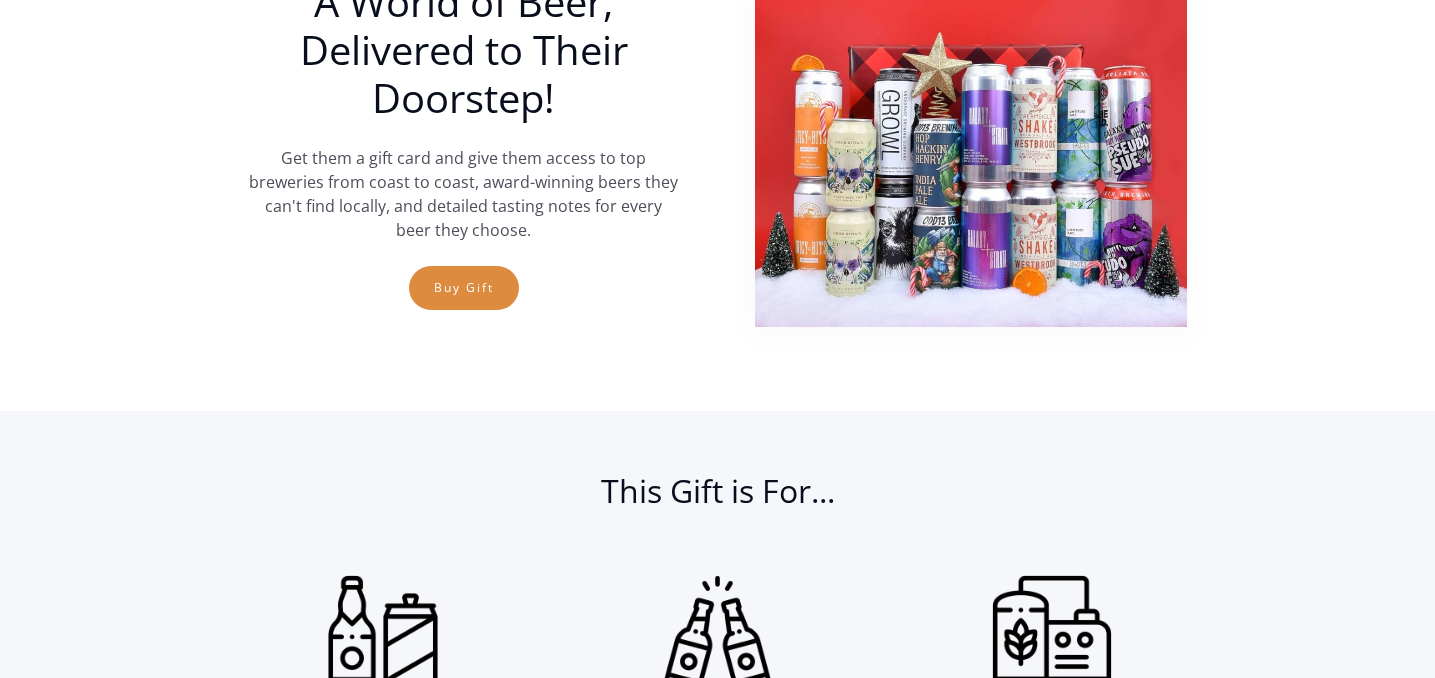 click on "Buy Gift" at bounding box center (464, 288) 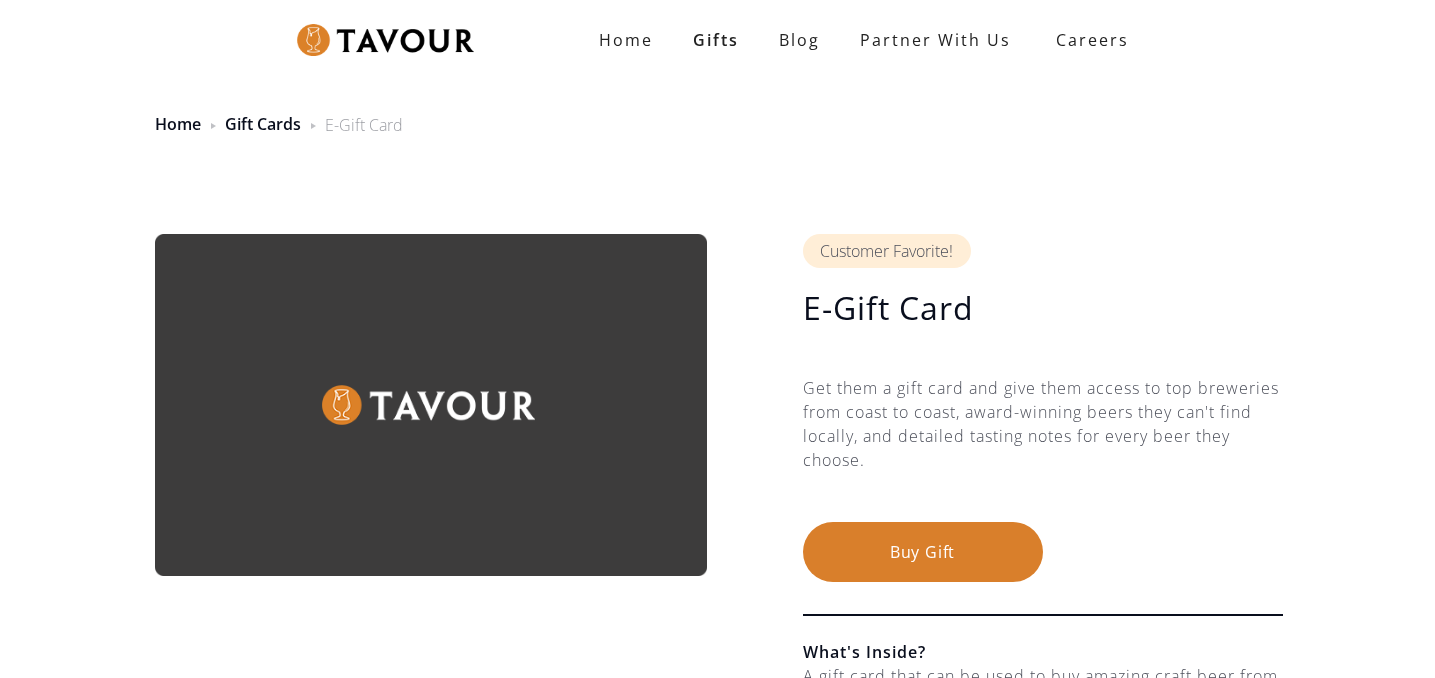 scroll, scrollTop: 0, scrollLeft: 0, axis: both 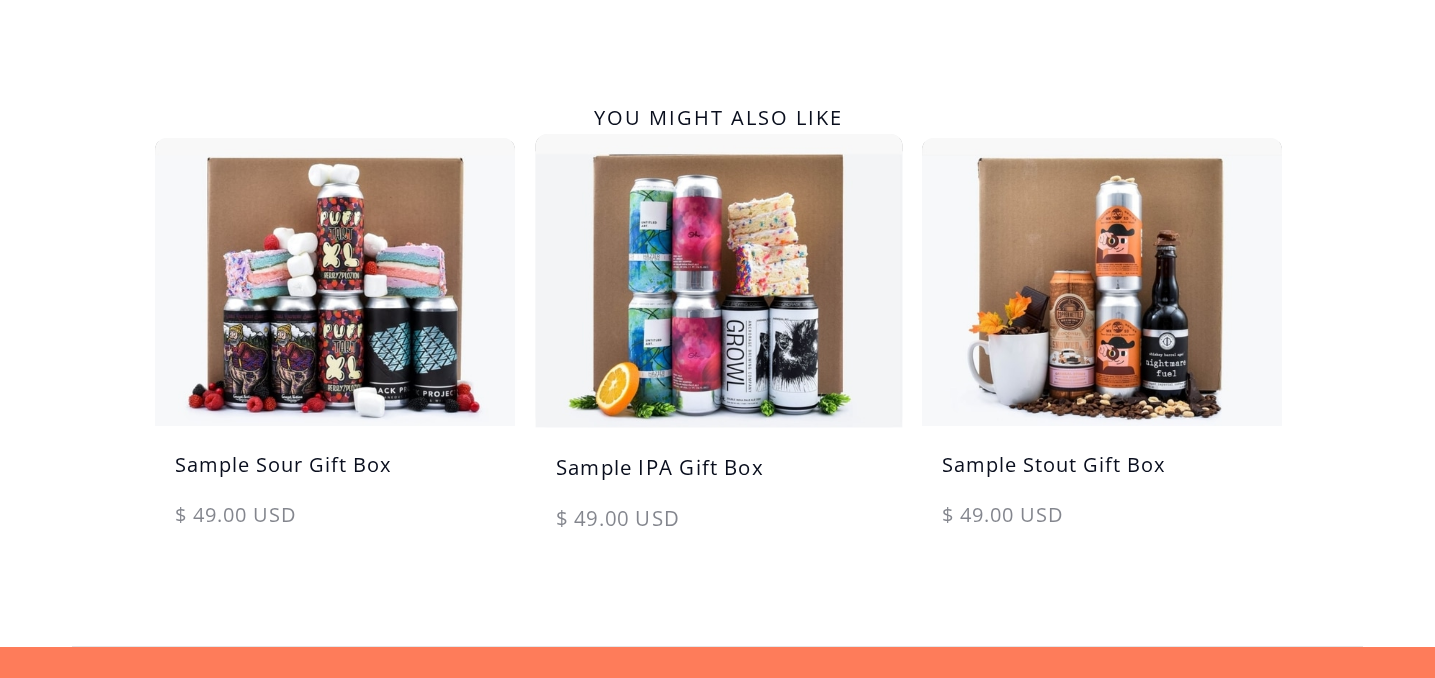 click on "Sample IPA Gift Box" at bounding box center [718, 477] 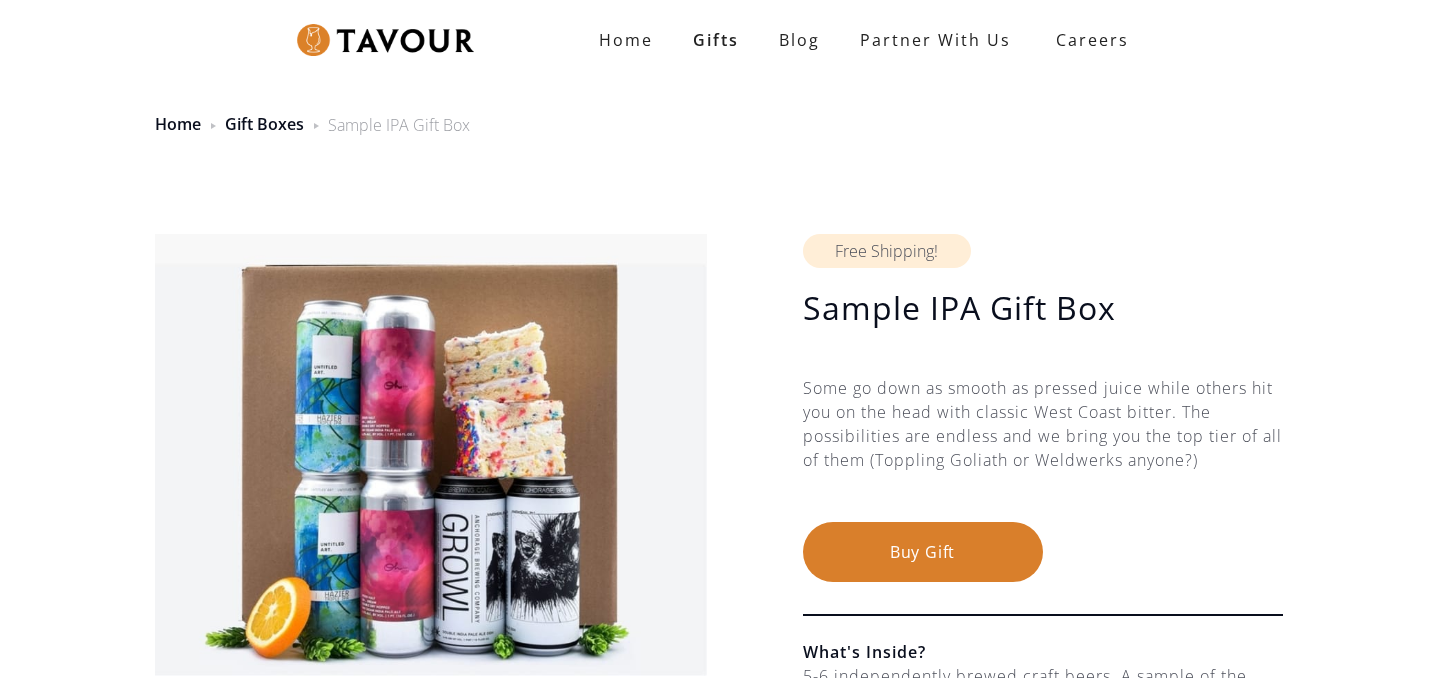 scroll, scrollTop: 0, scrollLeft: 0, axis: both 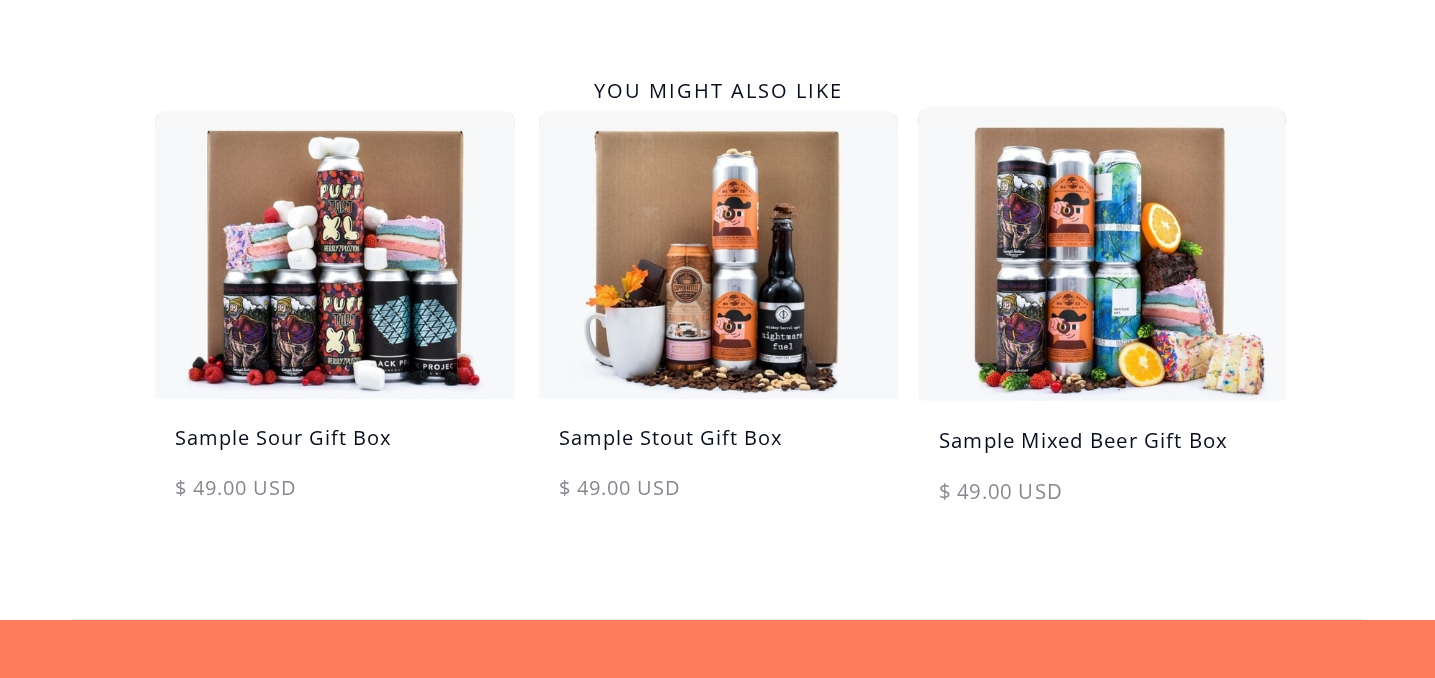 click on "Sample Mixed Beer Gift Box" at bounding box center (1102, 450) 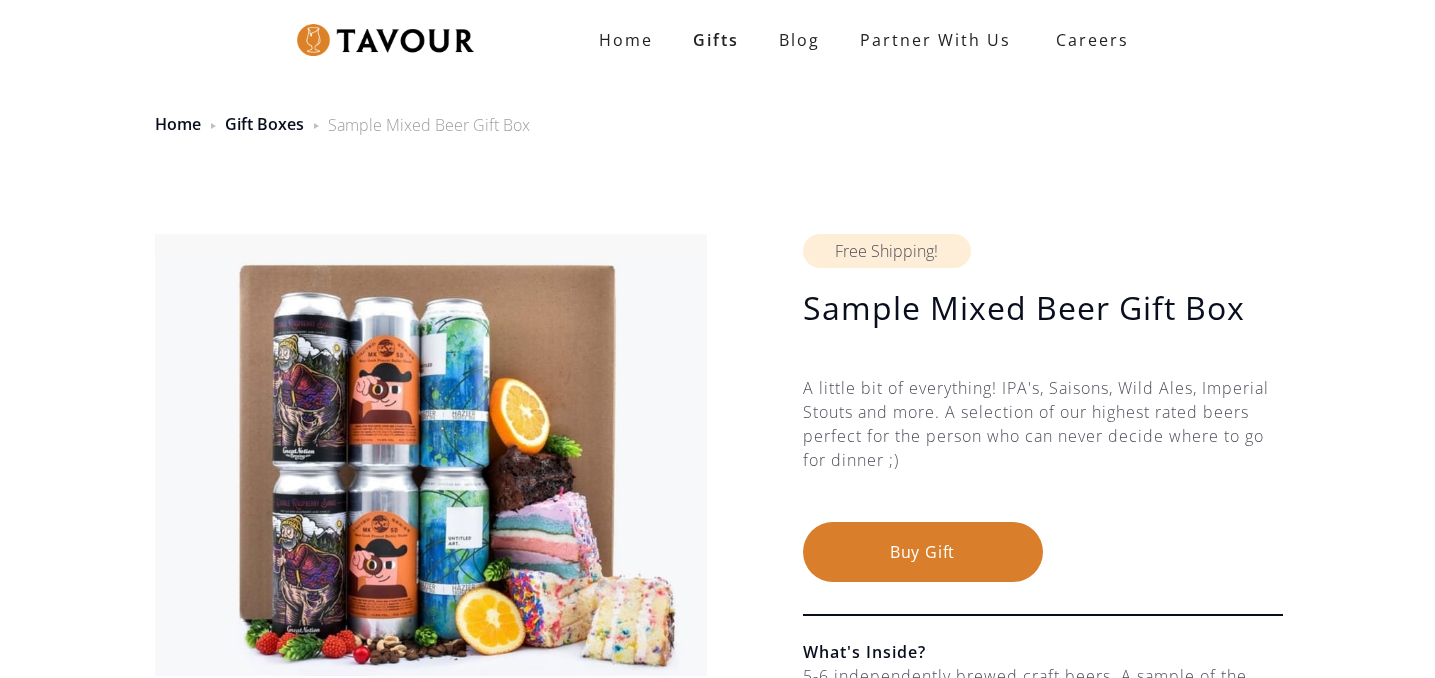 scroll, scrollTop: 0, scrollLeft: 0, axis: both 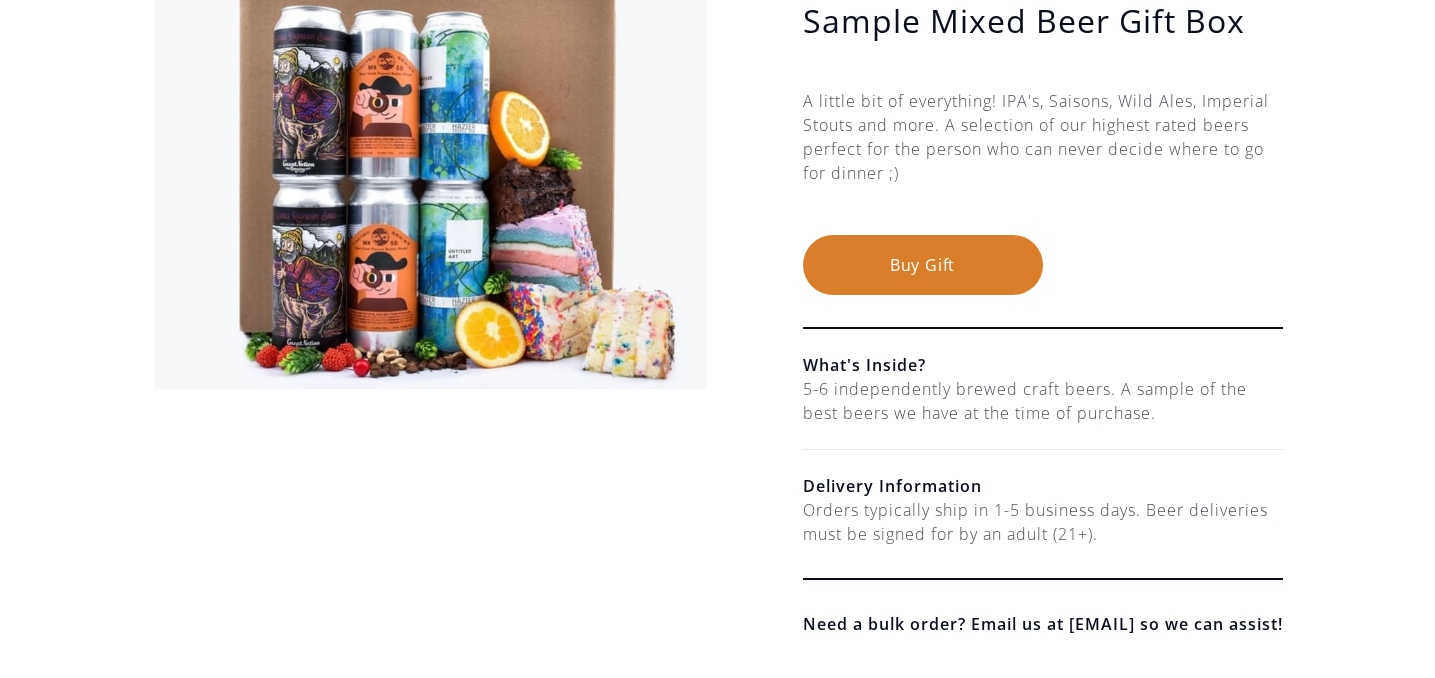 click on "Buy Gift" at bounding box center (923, 265) 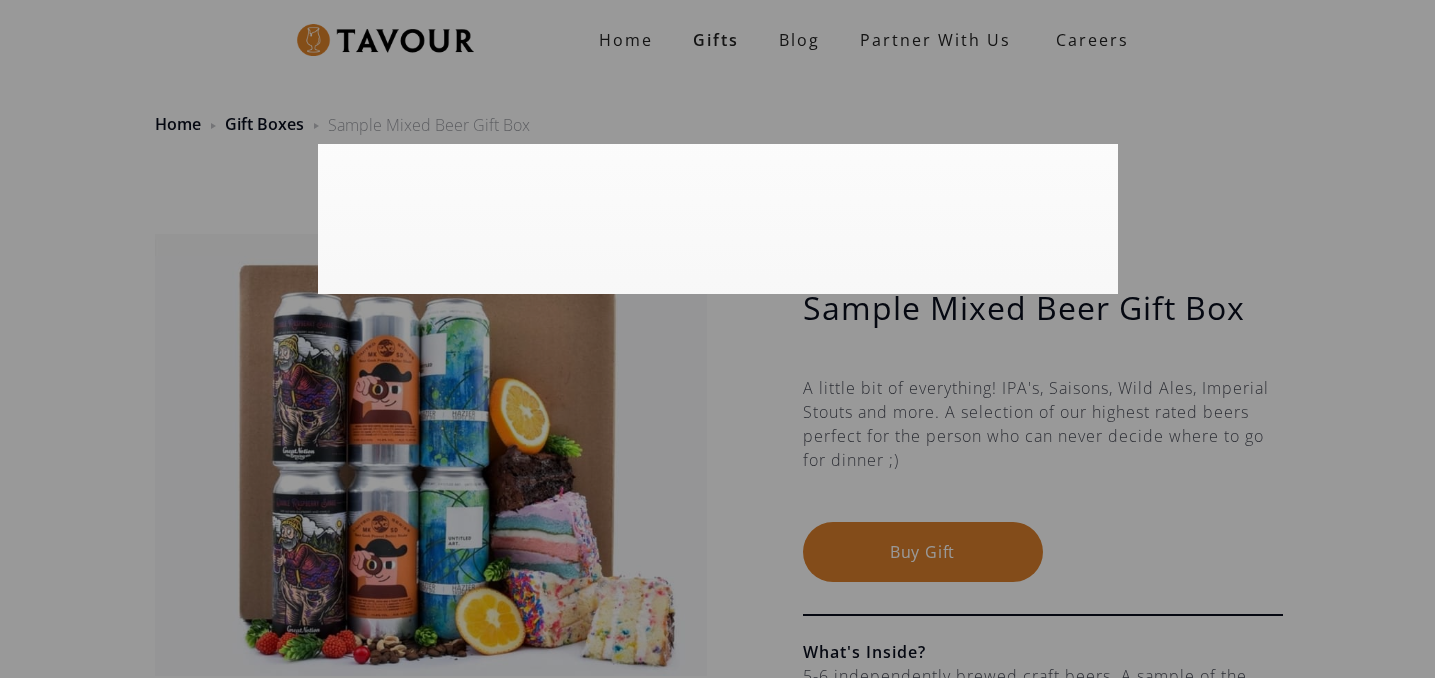 scroll, scrollTop: 0, scrollLeft: 0, axis: both 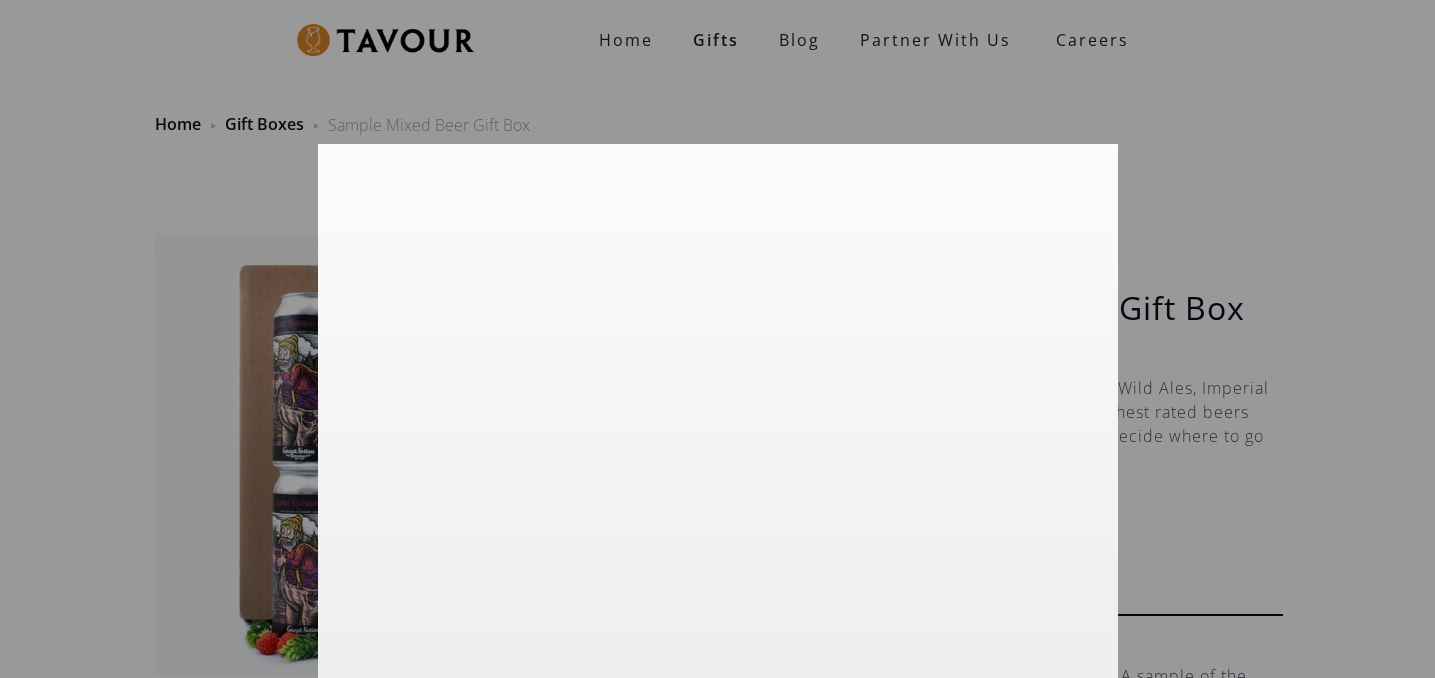 click at bounding box center (717, 339) 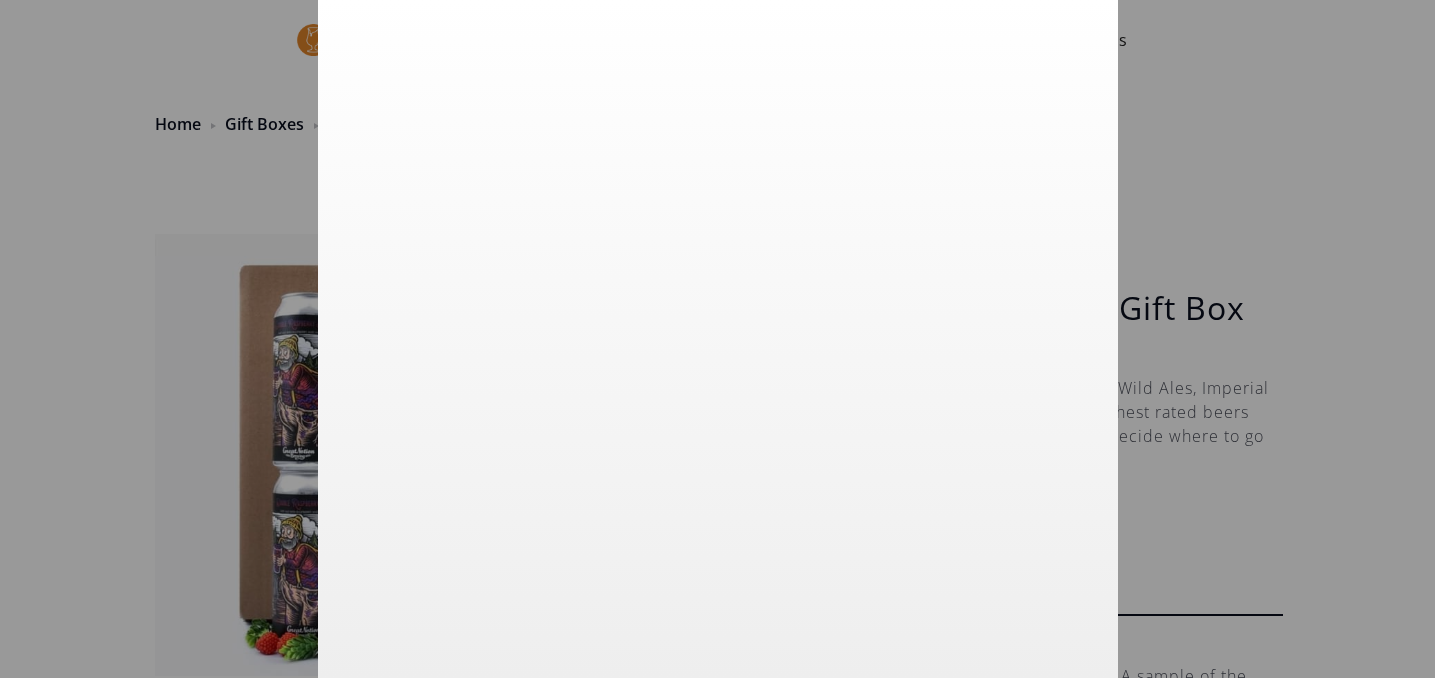 click at bounding box center [717, 339] 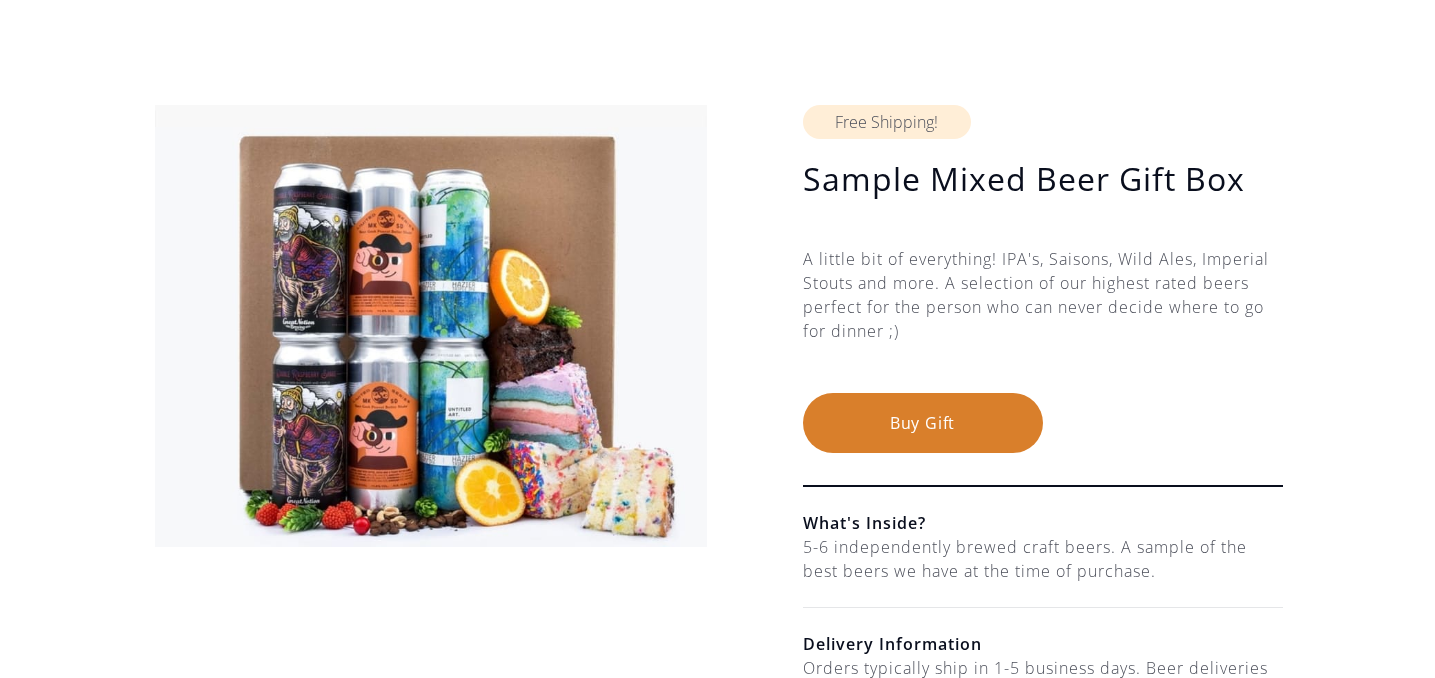 scroll, scrollTop: 313, scrollLeft: 0, axis: vertical 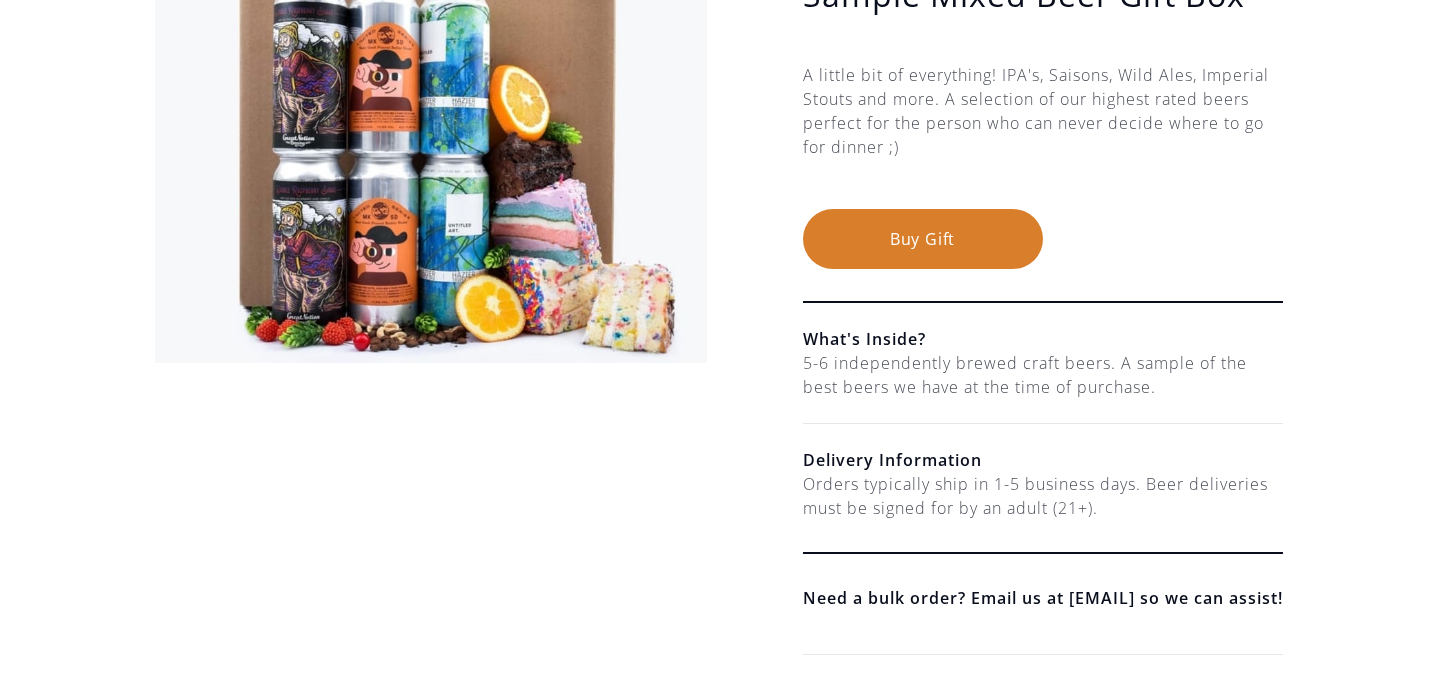click on "Buy Gift" at bounding box center (923, 239) 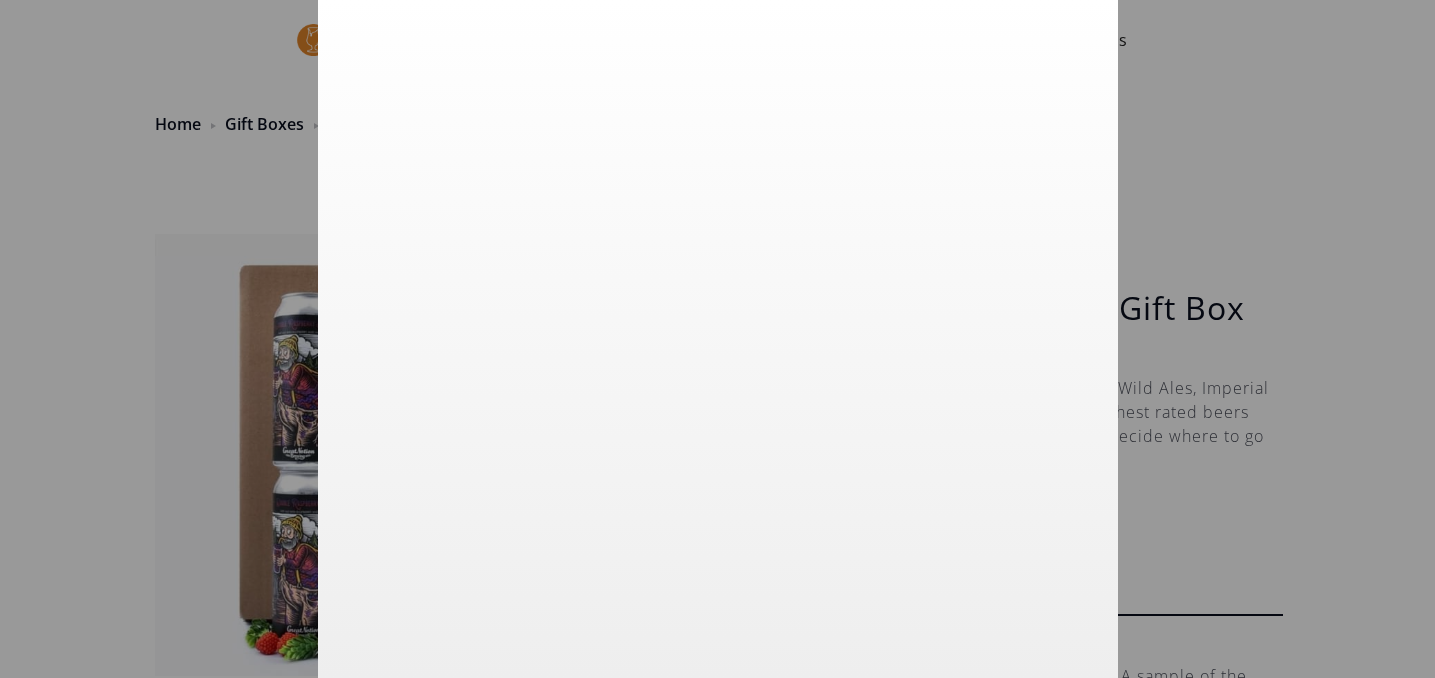 scroll, scrollTop: 0, scrollLeft: 0, axis: both 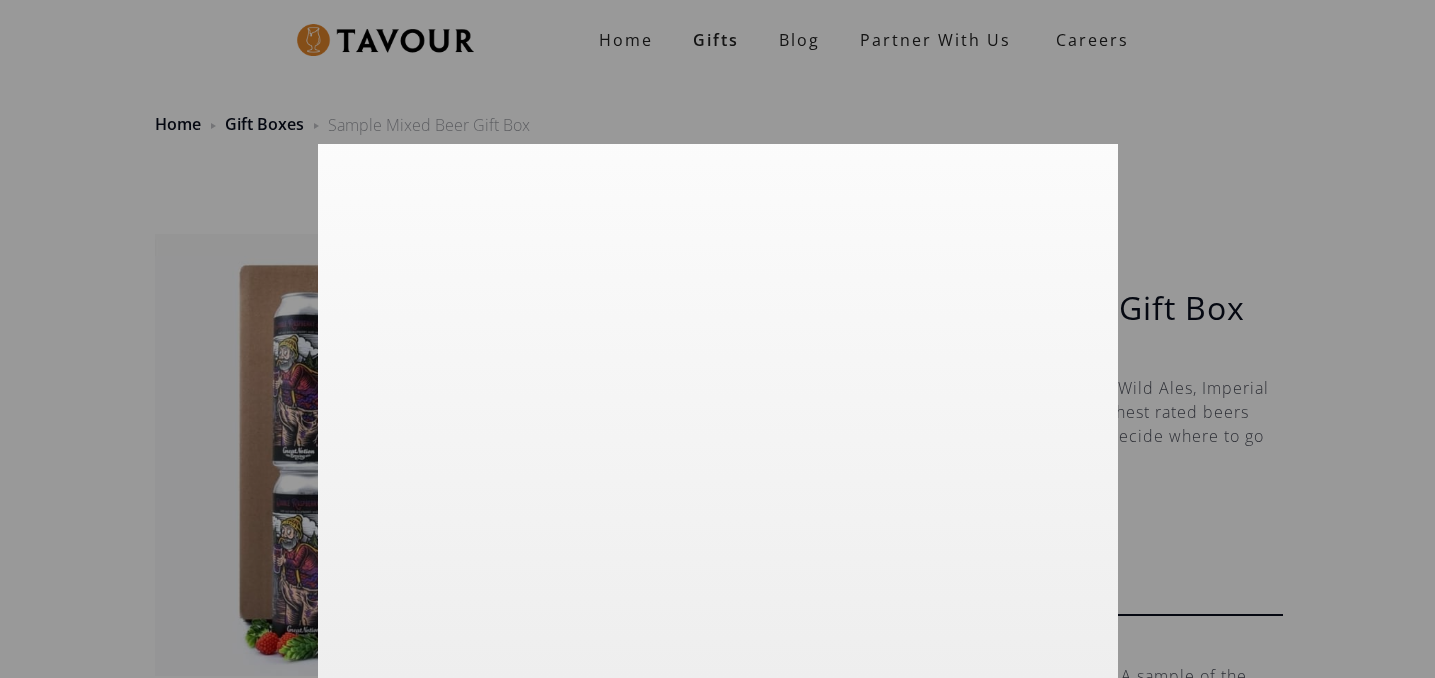 click at bounding box center (717, 339) 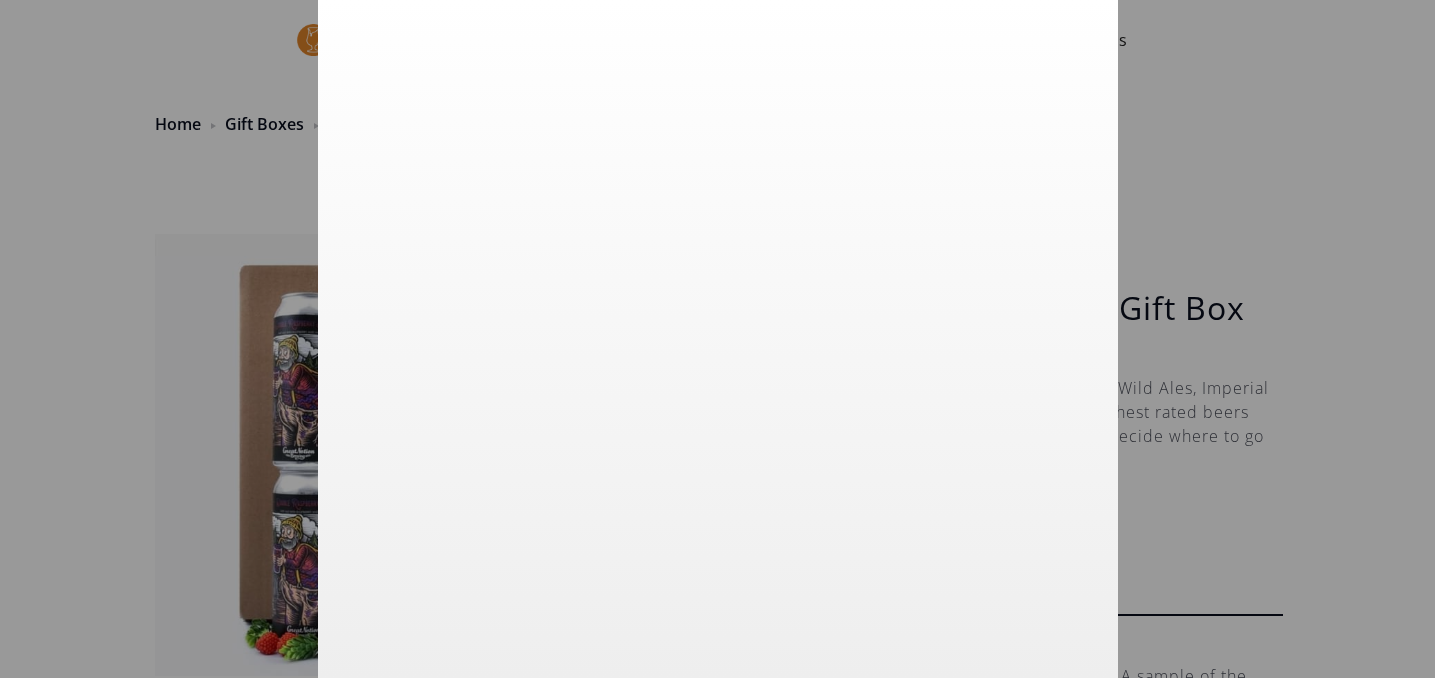 click at bounding box center (717, 339) 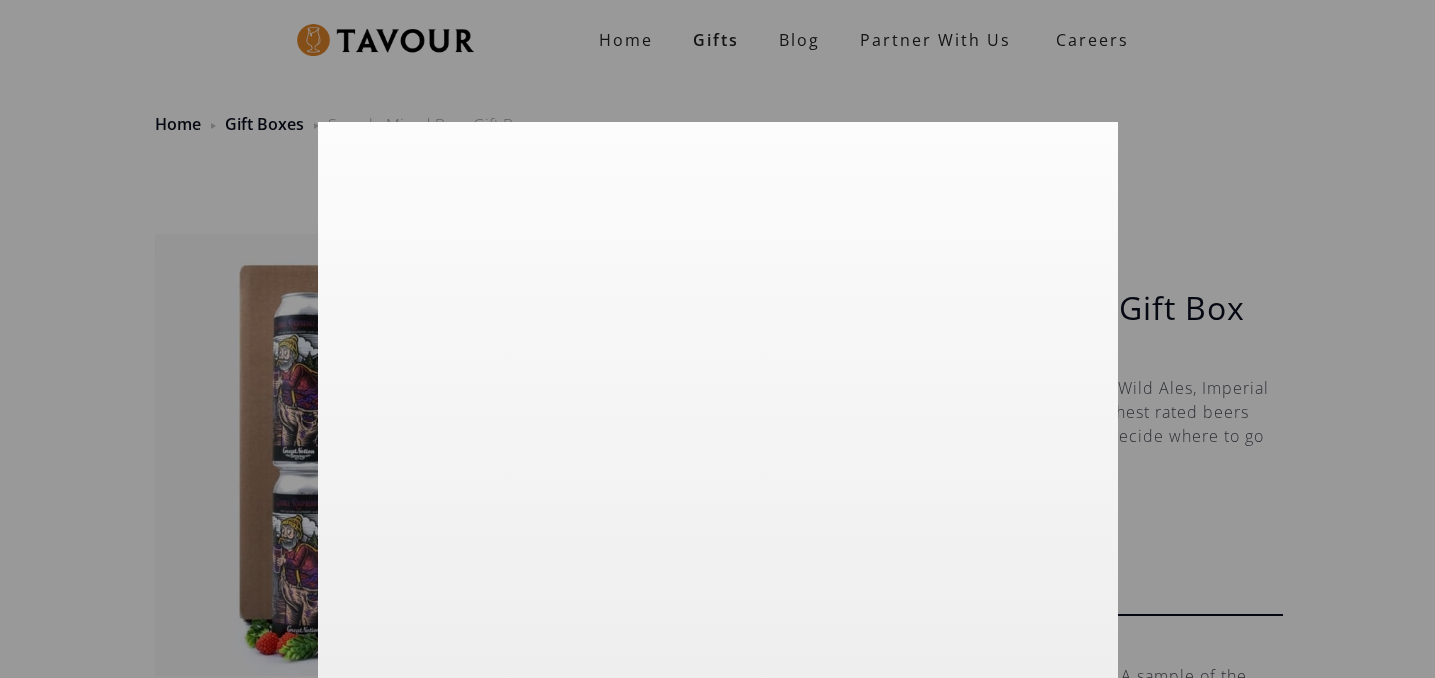 scroll, scrollTop: 0, scrollLeft: 0, axis: both 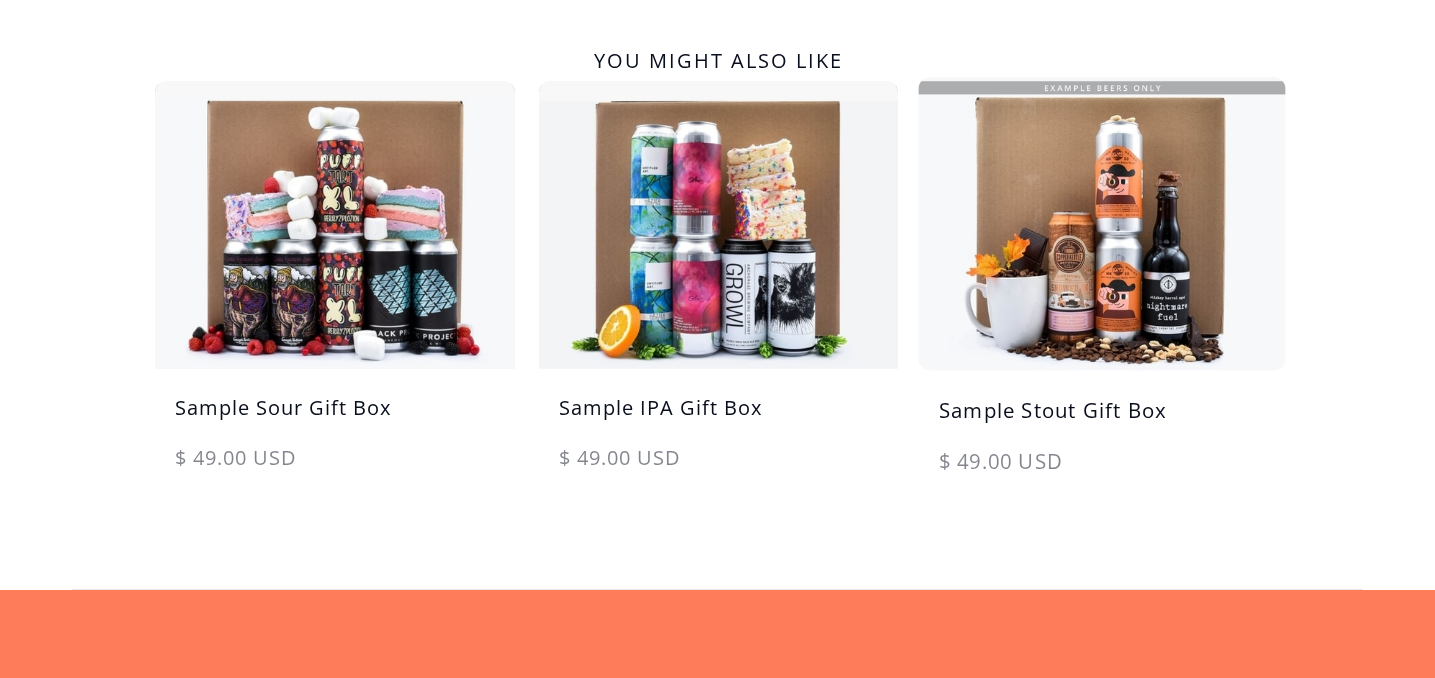 click at bounding box center [1102, 223] 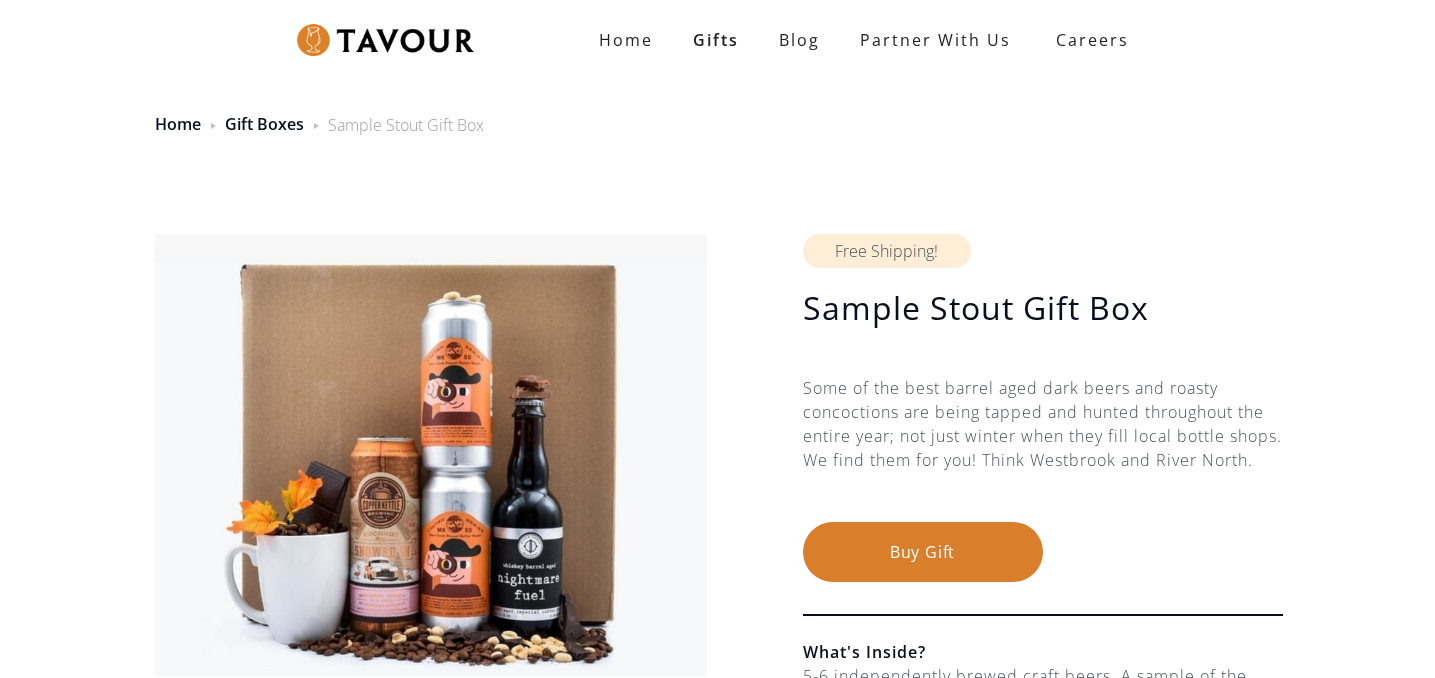 scroll, scrollTop: 0, scrollLeft: 0, axis: both 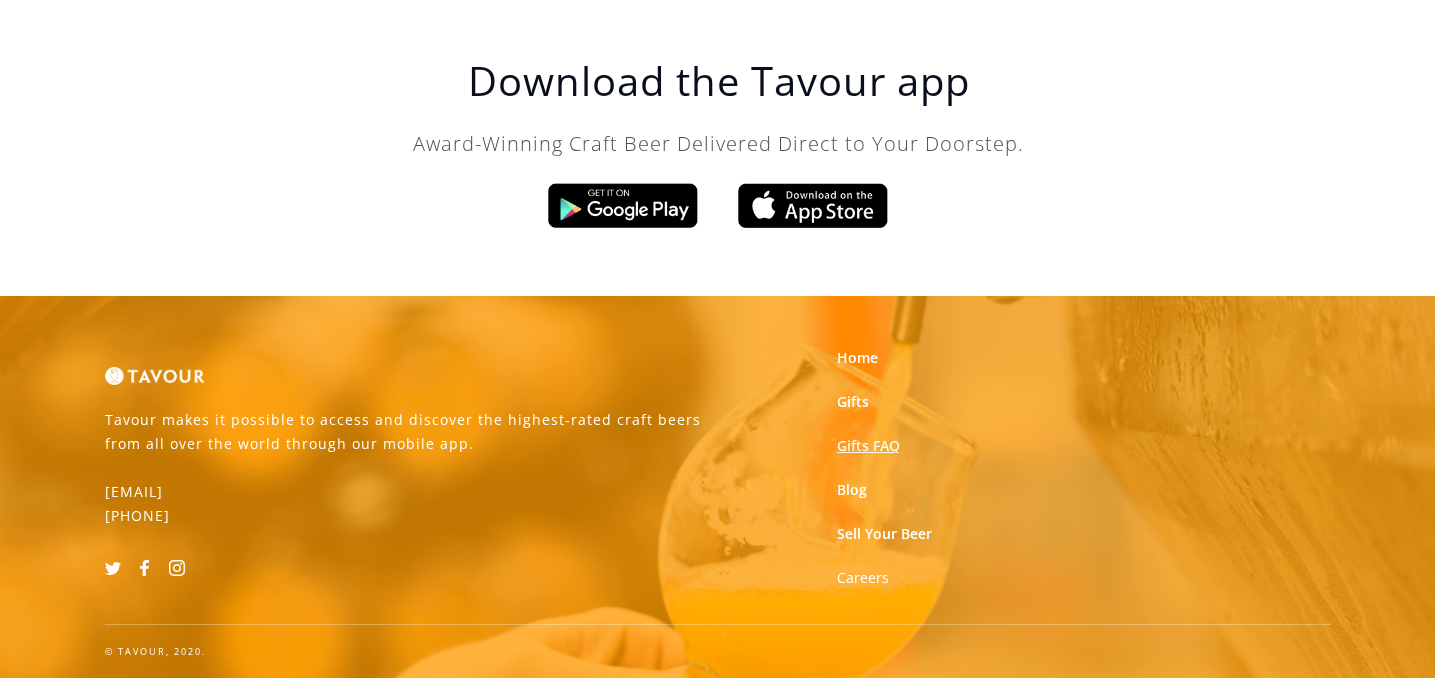 click on "Gifts FAQ" at bounding box center (868, 446) 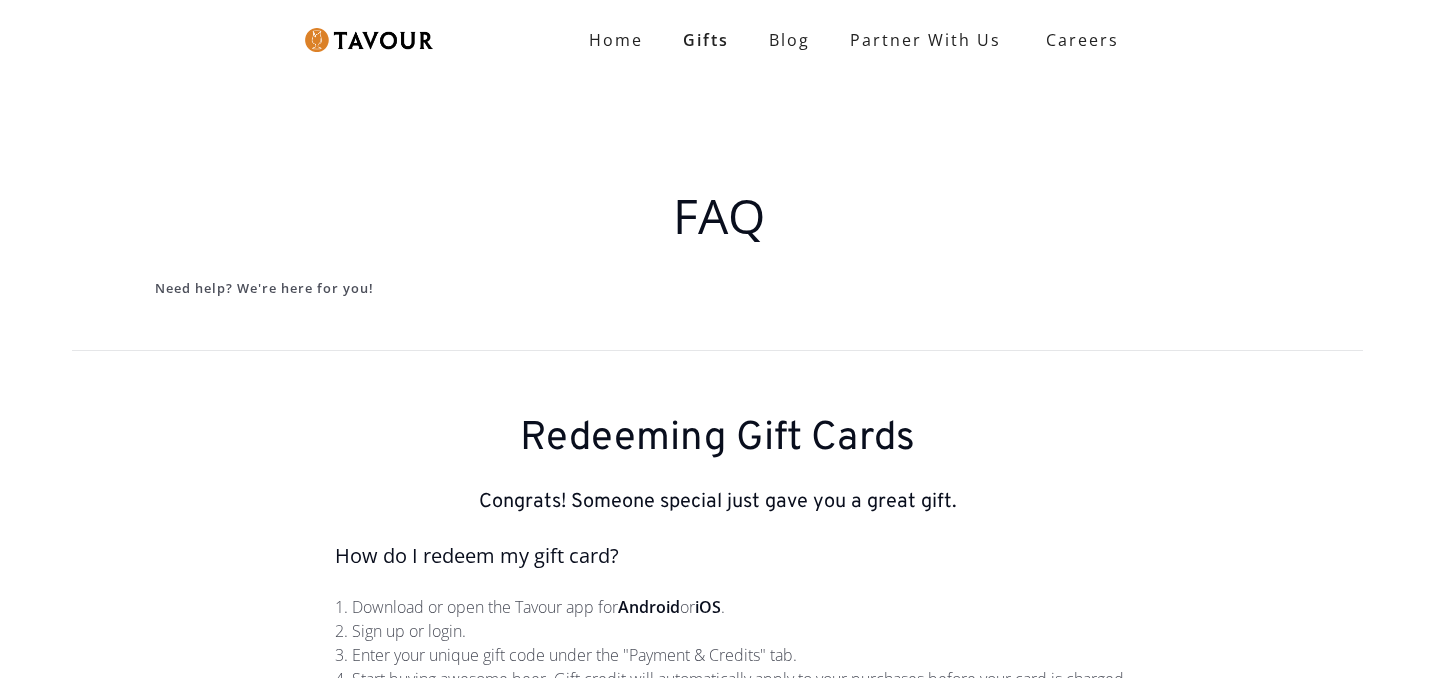 scroll, scrollTop: 0, scrollLeft: 0, axis: both 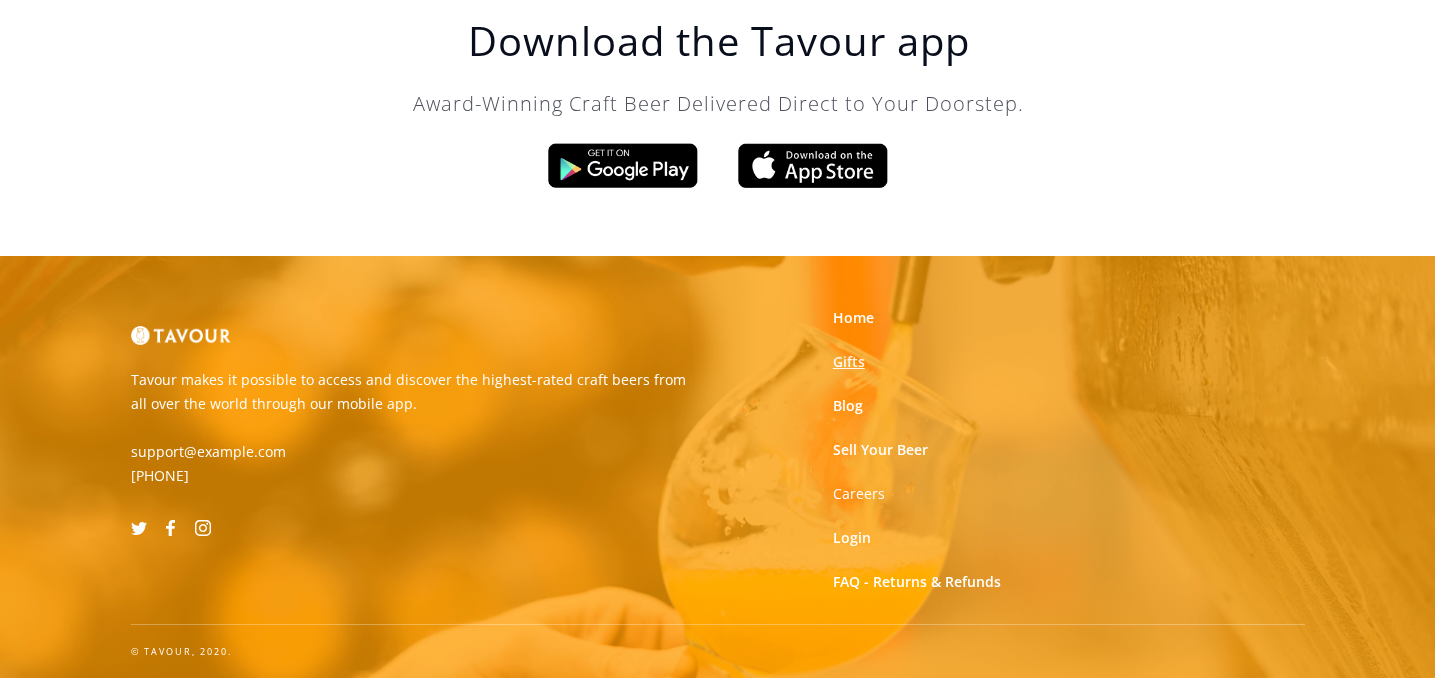 click on "Gifts" at bounding box center [849, 362] 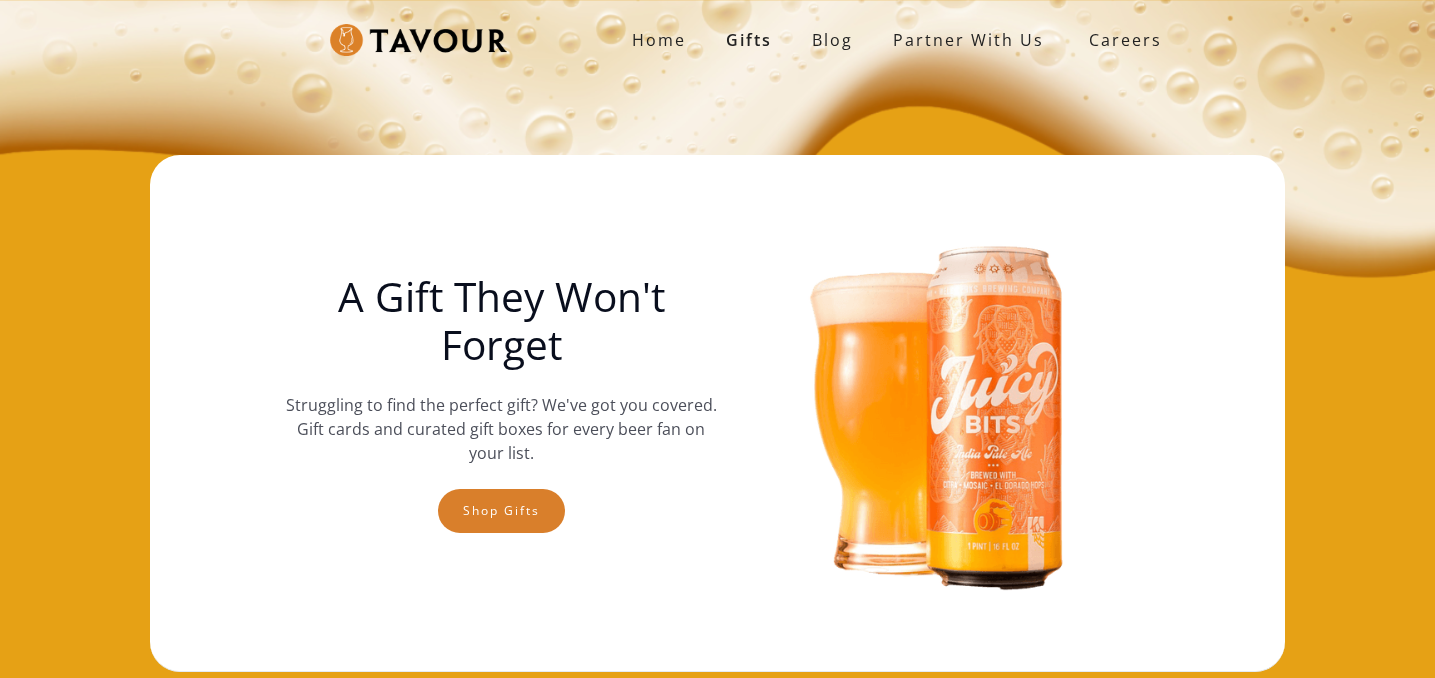 scroll, scrollTop: 0, scrollLeft: 0, axis: both 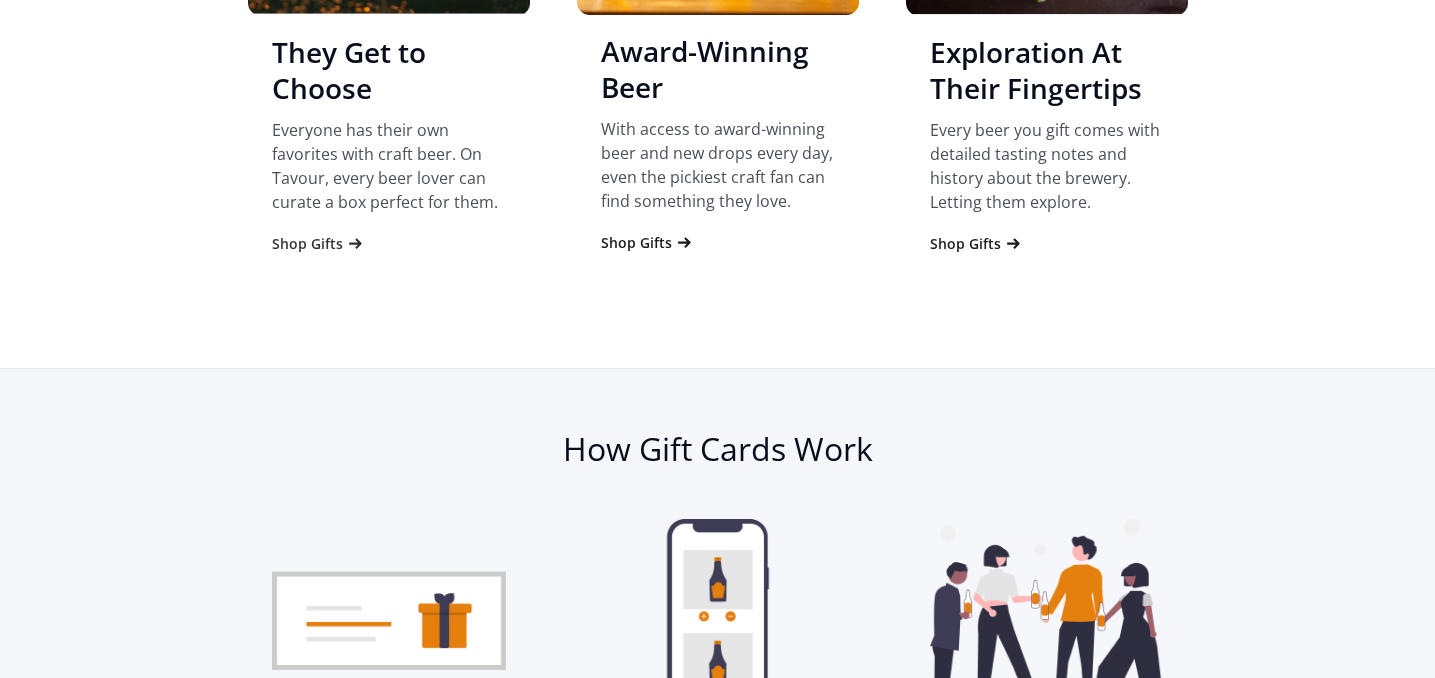 click on "Shop Gifts" at bounding box center (307, 244) 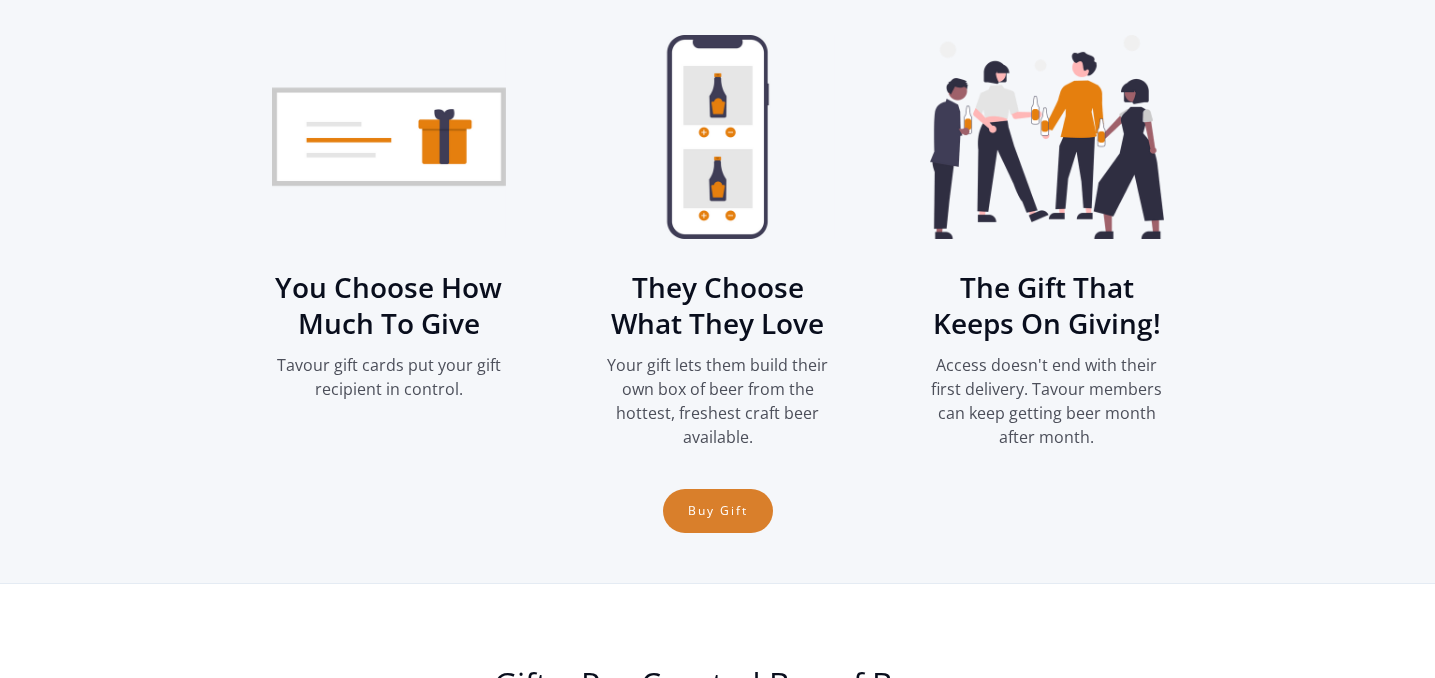 scroll, scrollTop: 2697, scrollLeft: 0, axis: vertical 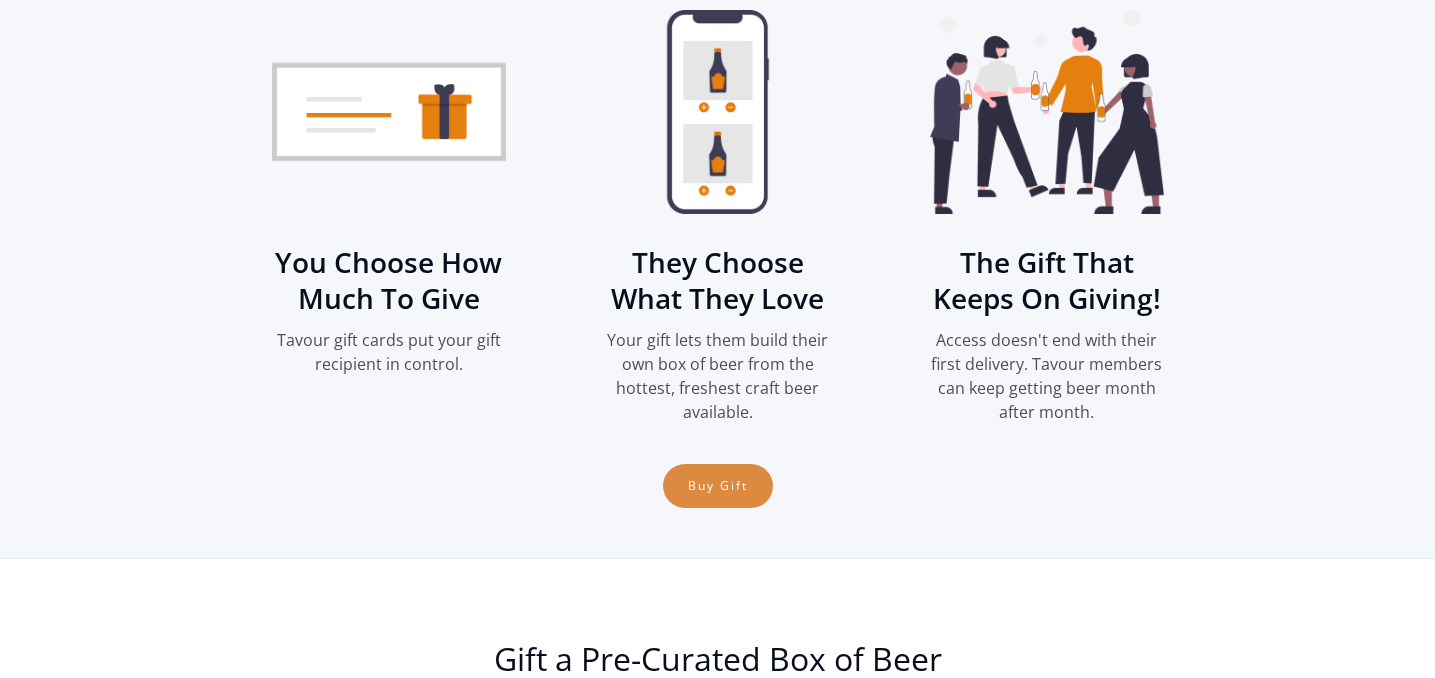 click on "Buy Gift" at bounding box center (718, 486) 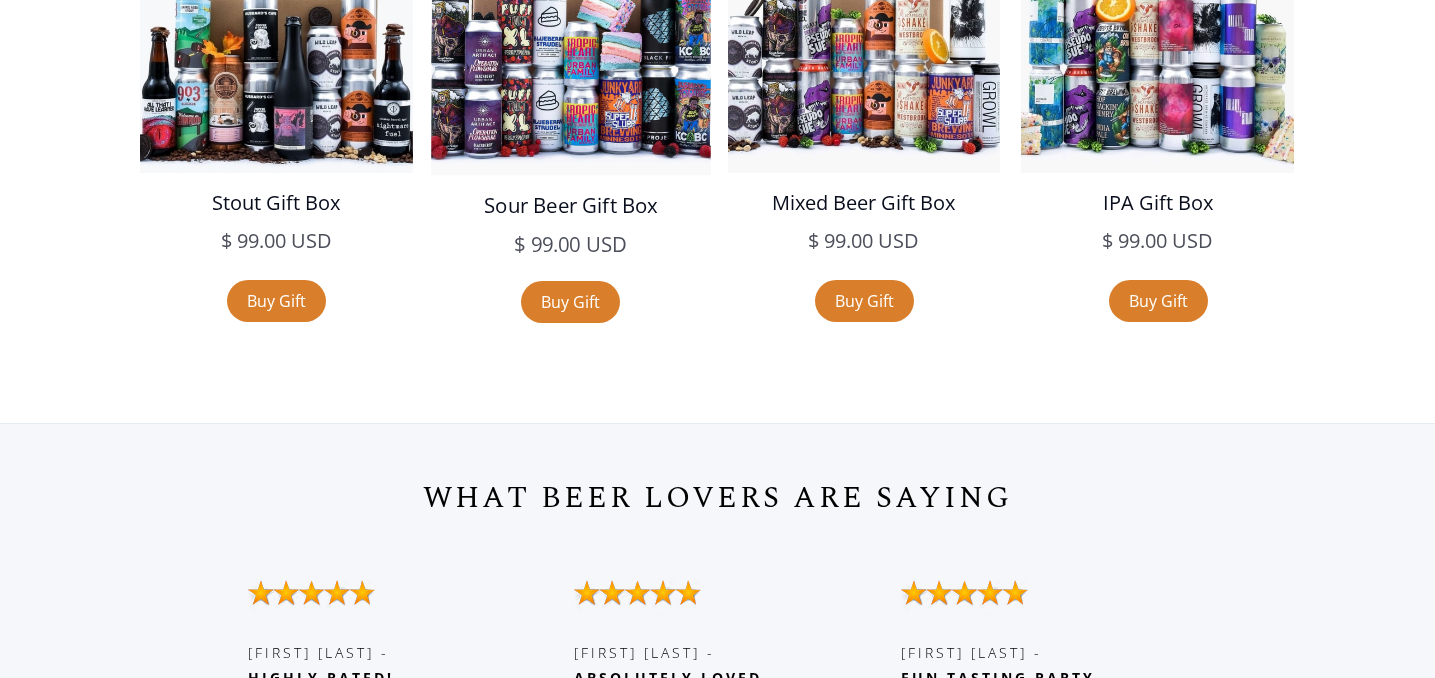 scroll, scrollTop: 3950, scrollLeft: 0, axis: vertical 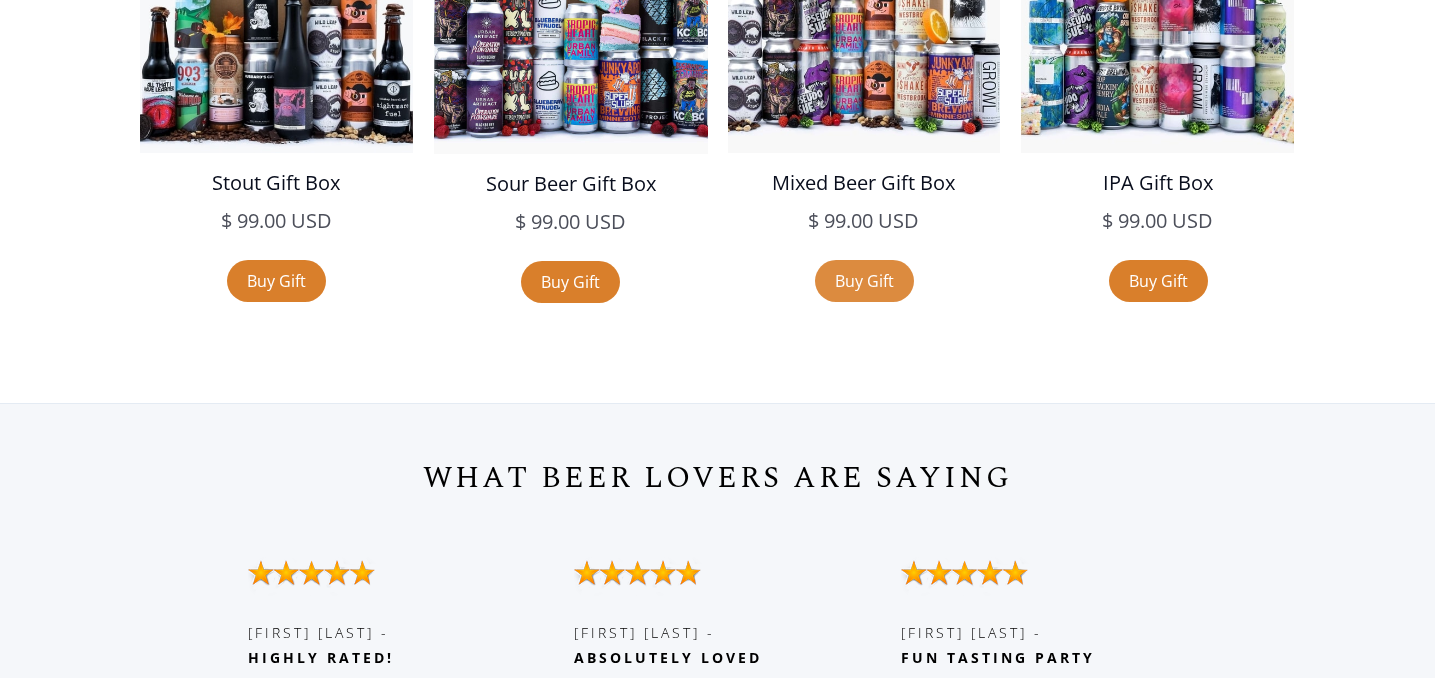 click on "Buy Gift" at bounding box center [864, 281] 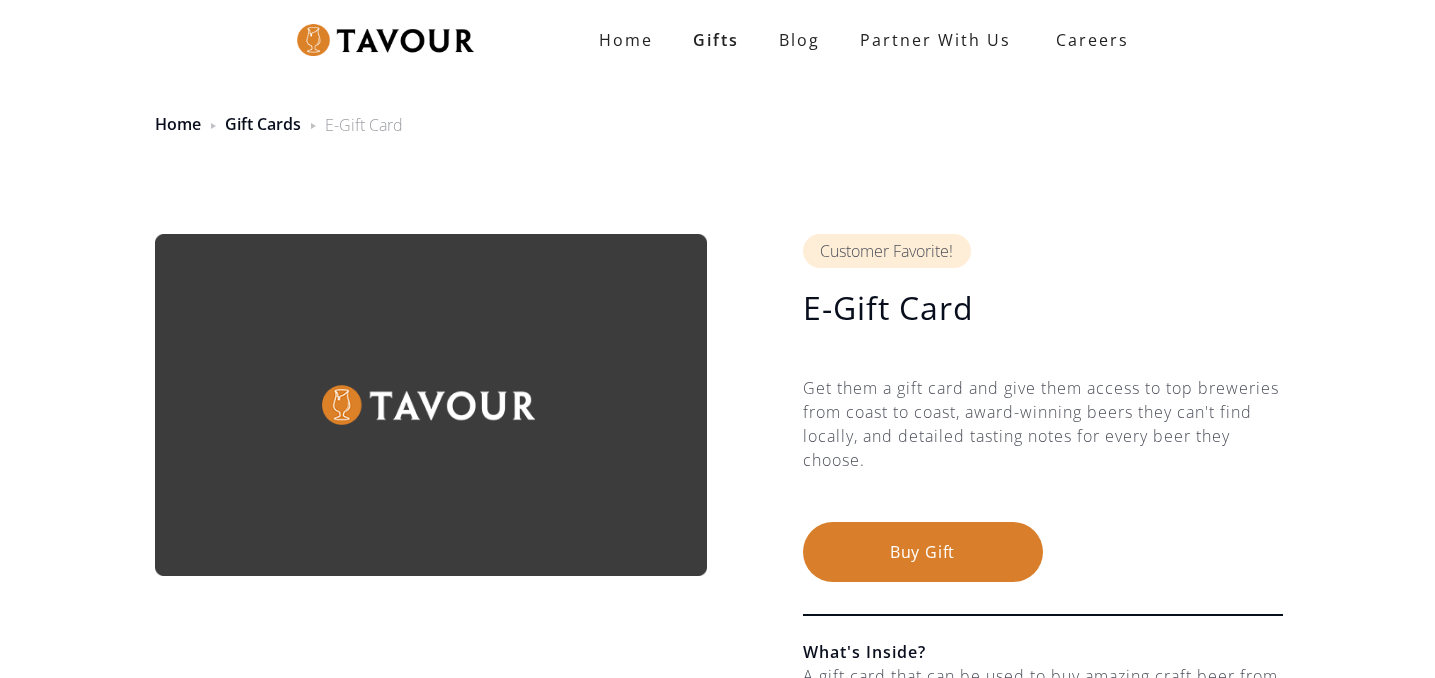 scroll, scrollTop: 0, scrollLeft: 0, axis: both 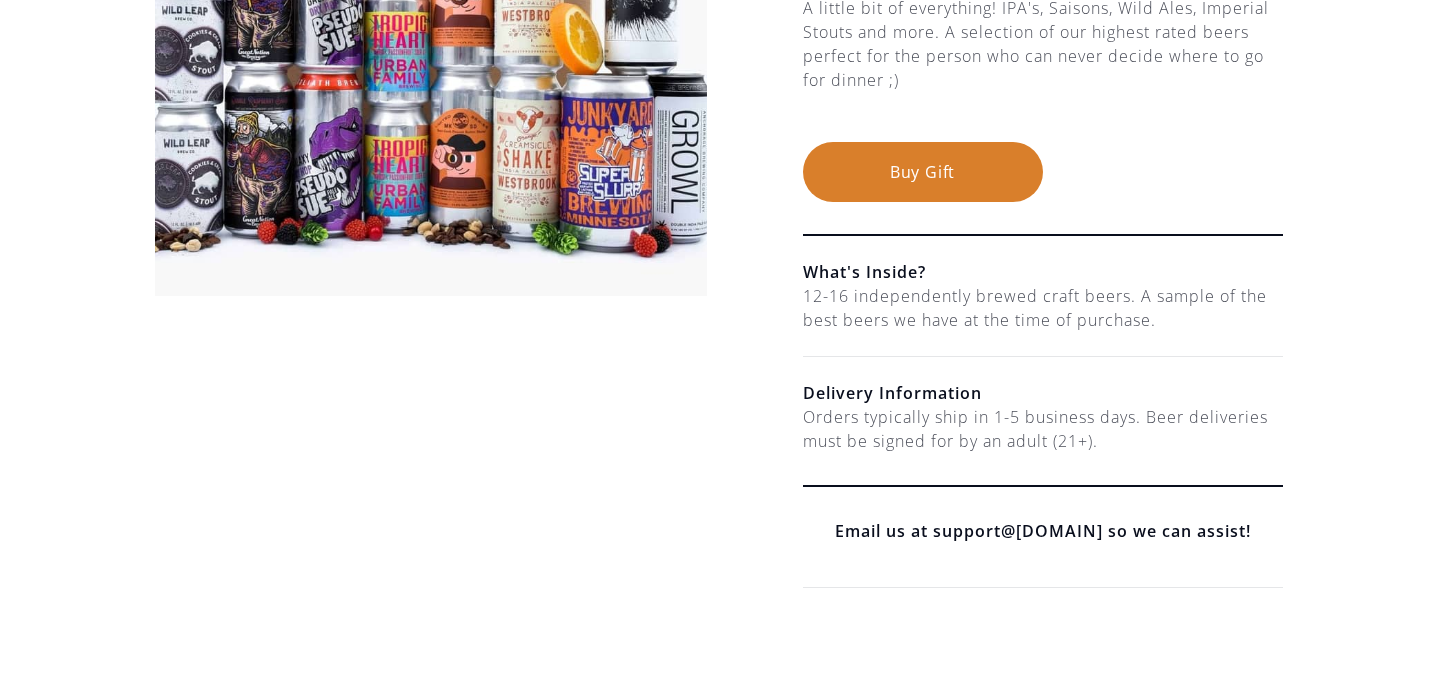 click on "Buy Gift" at bounding box center (923, 172) 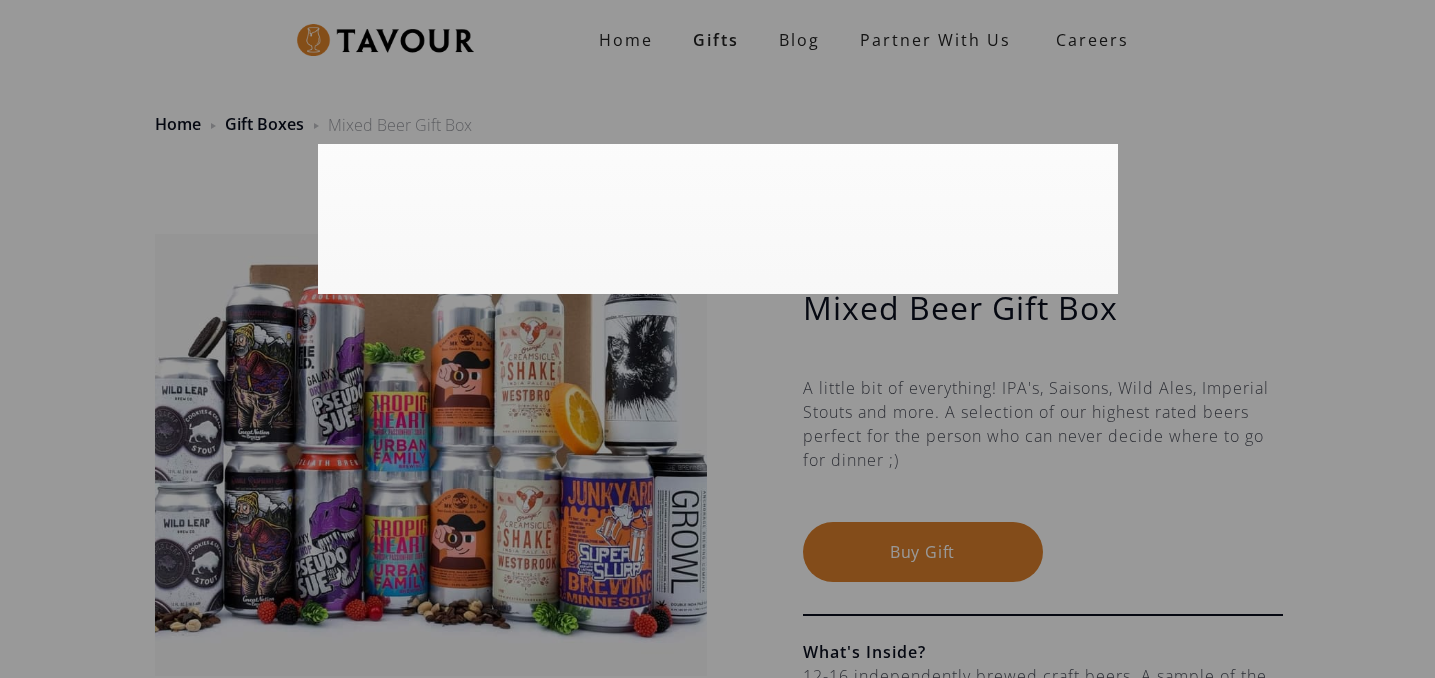scroll, scrollTop: 0, scrollLeft: 0, axis: both 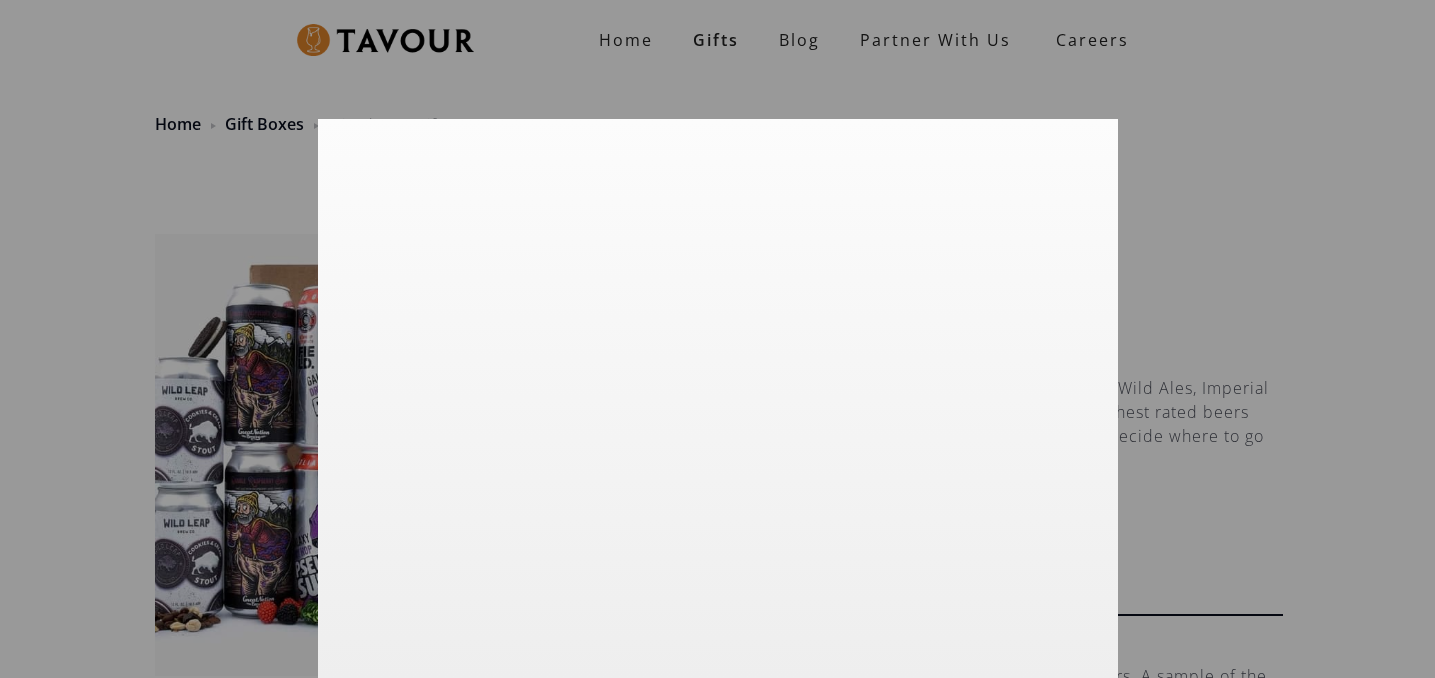click at bounding box center (0, 3157) 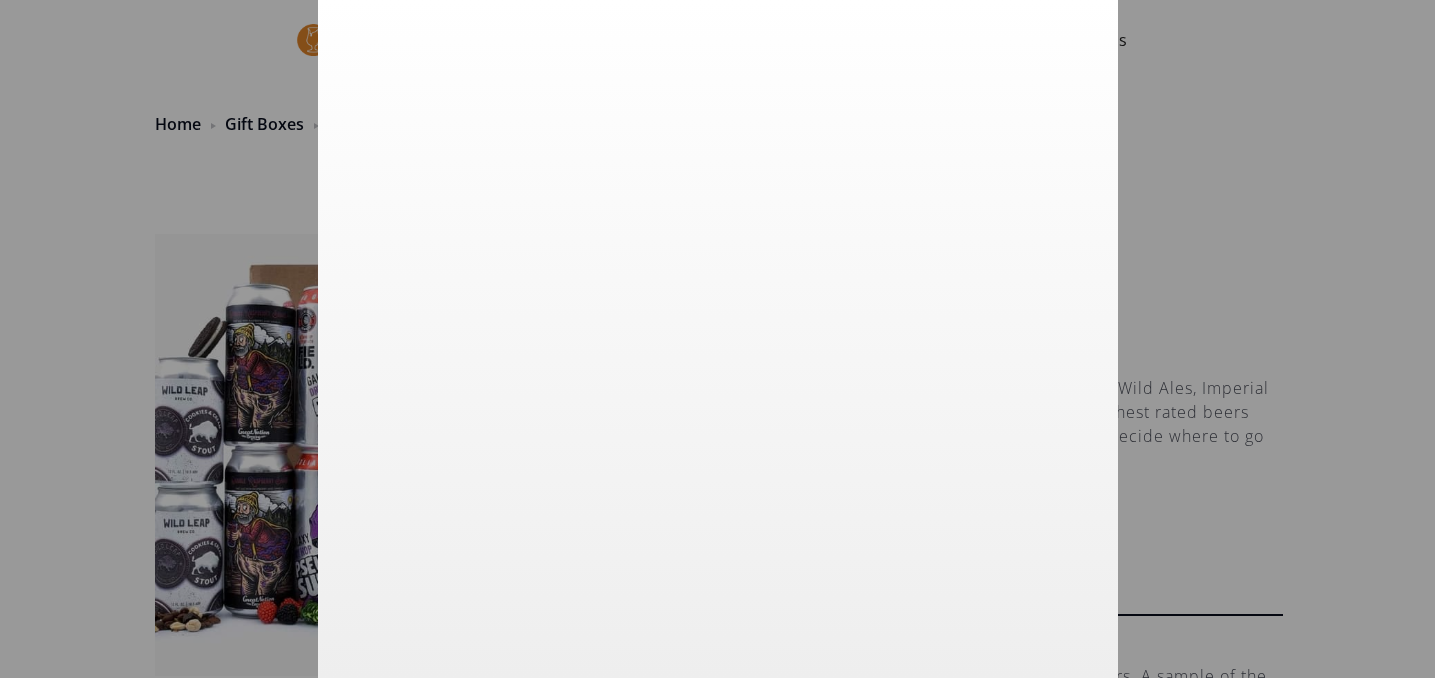 scroll, scrollTop: 0, scrollLeft: 0, axis: both 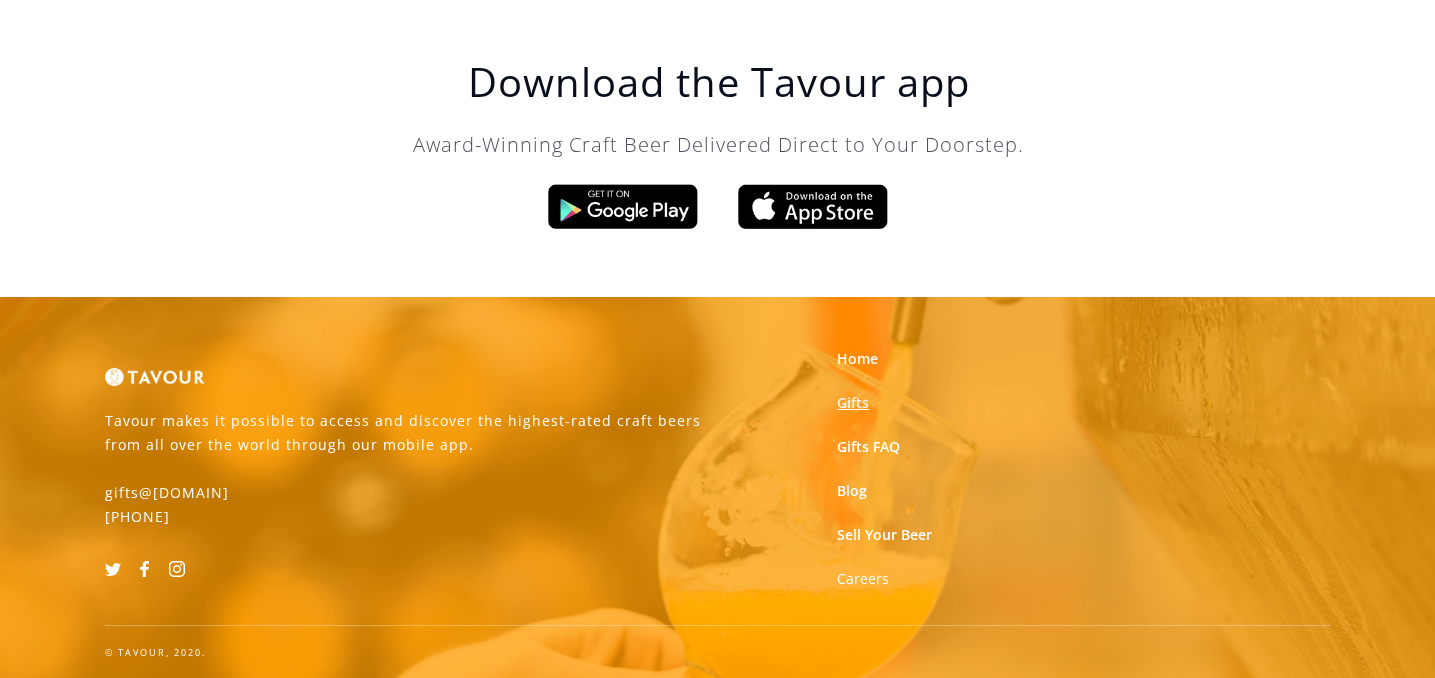 click on "Gifts" at bounding box center [853, 403] 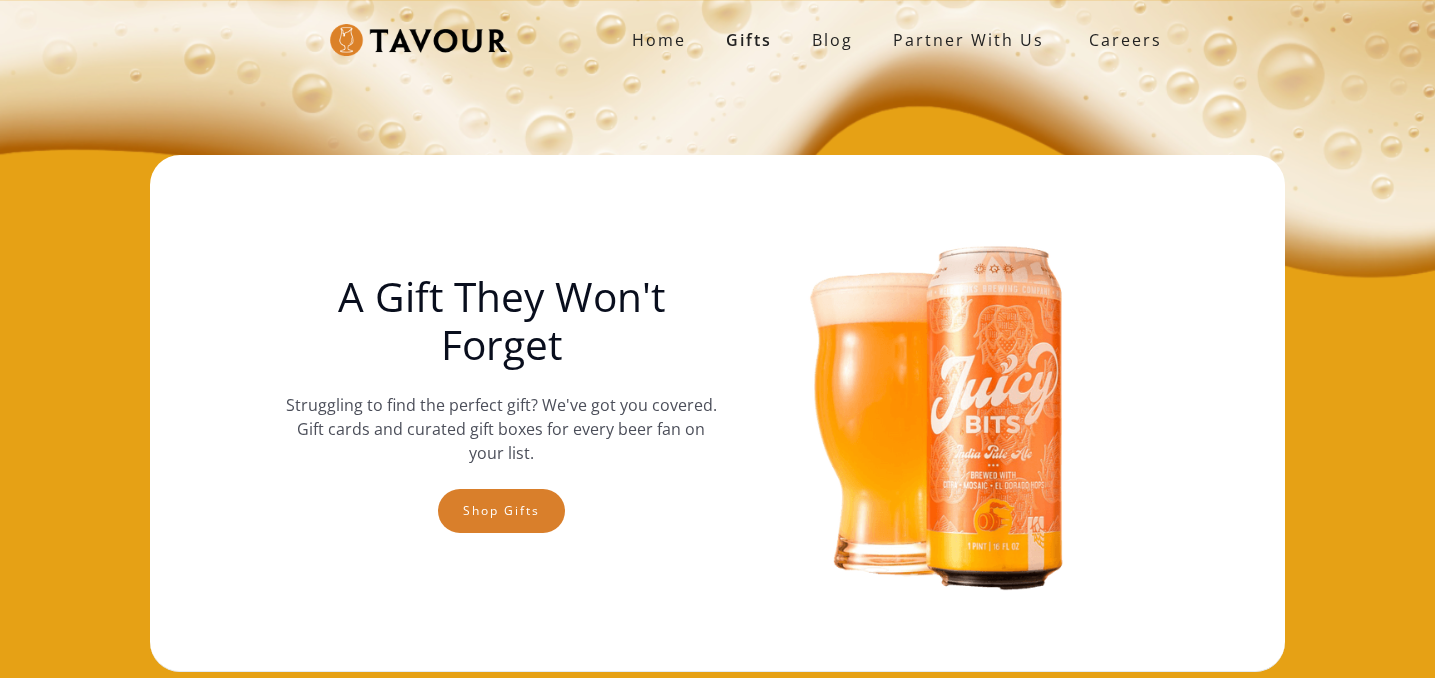 scroll, scrollTop: 1122, scrollLeft: 0, axis: vertical 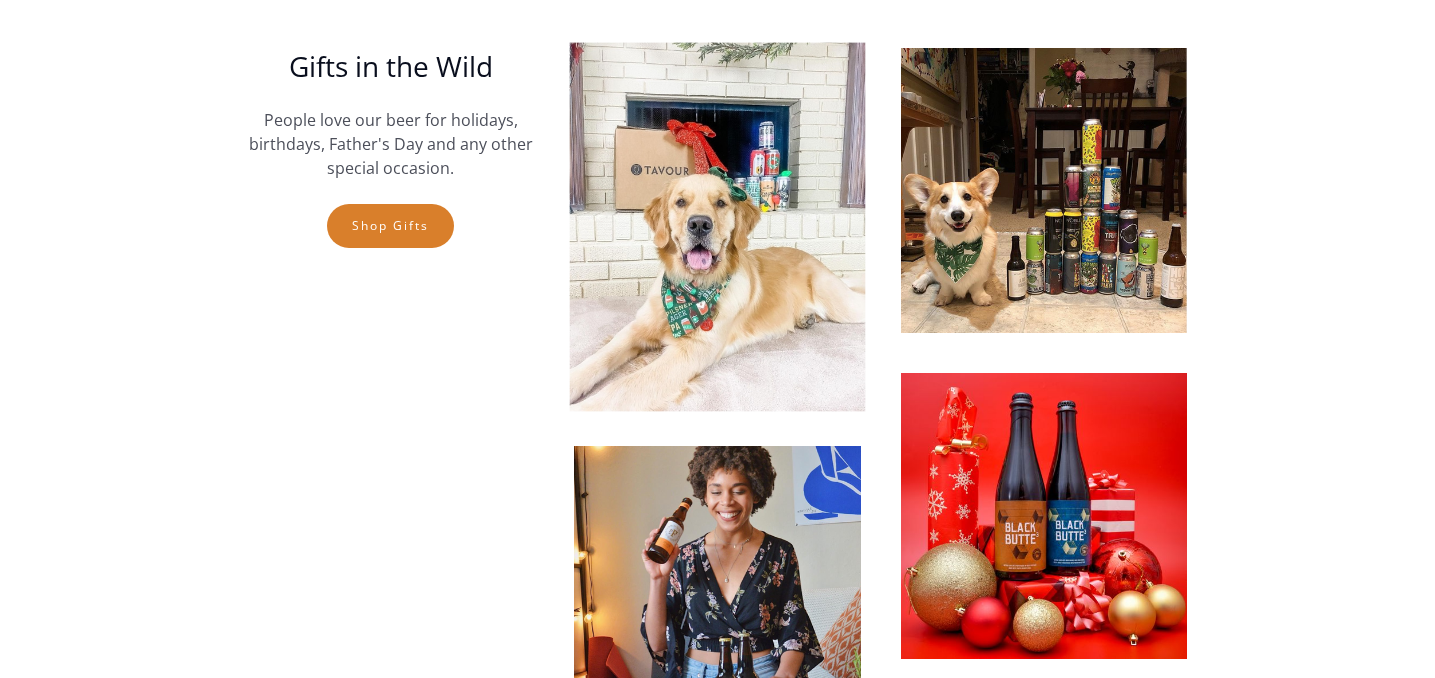 click at bounding box center (717, 226) 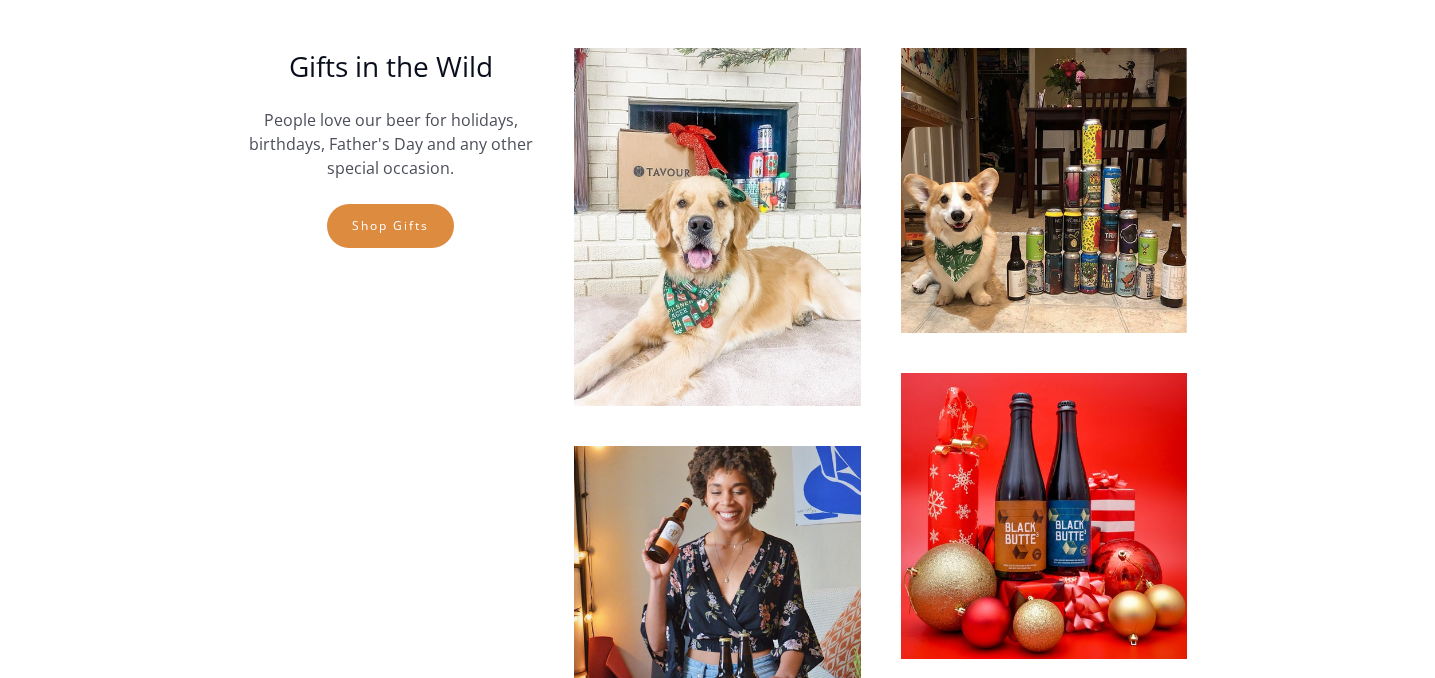 click on "Shop gifts" at bounding box center [390, 226] 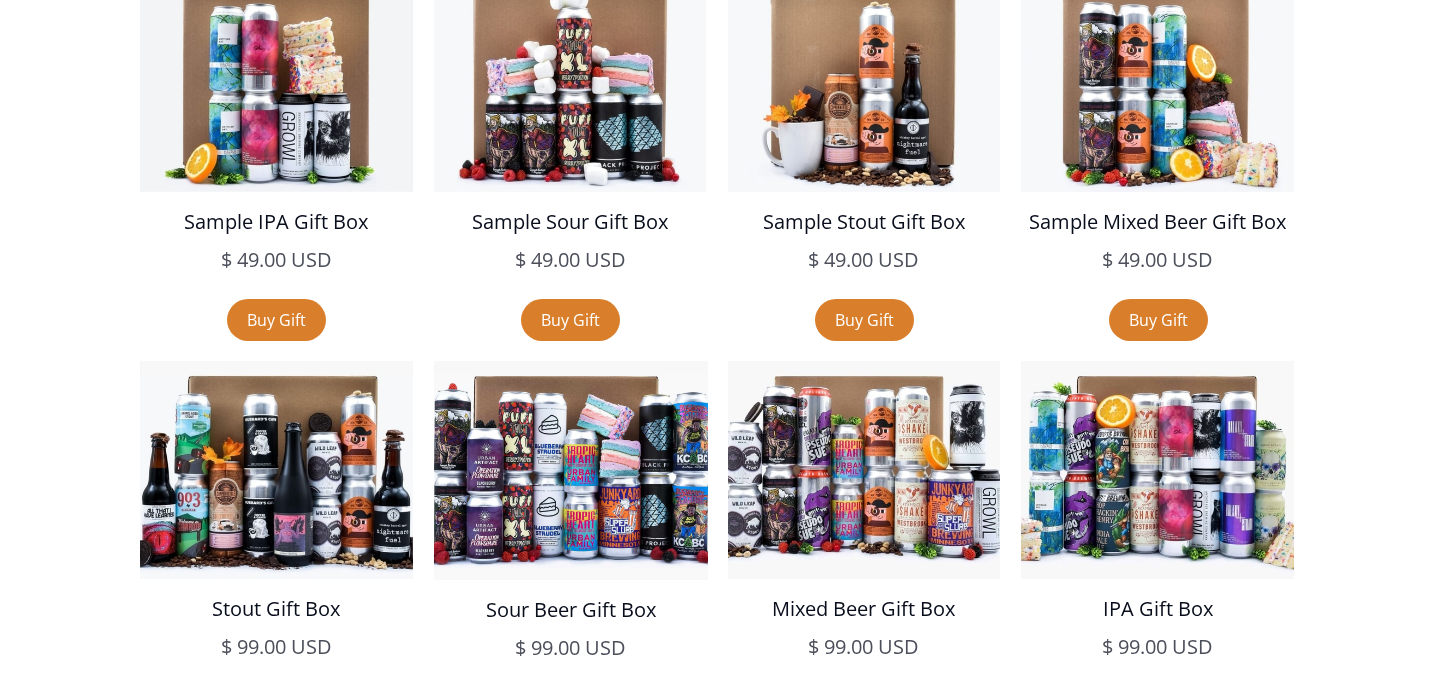 scroll, scrollTop: 3695, scrollLeft: 0, axis: vertical 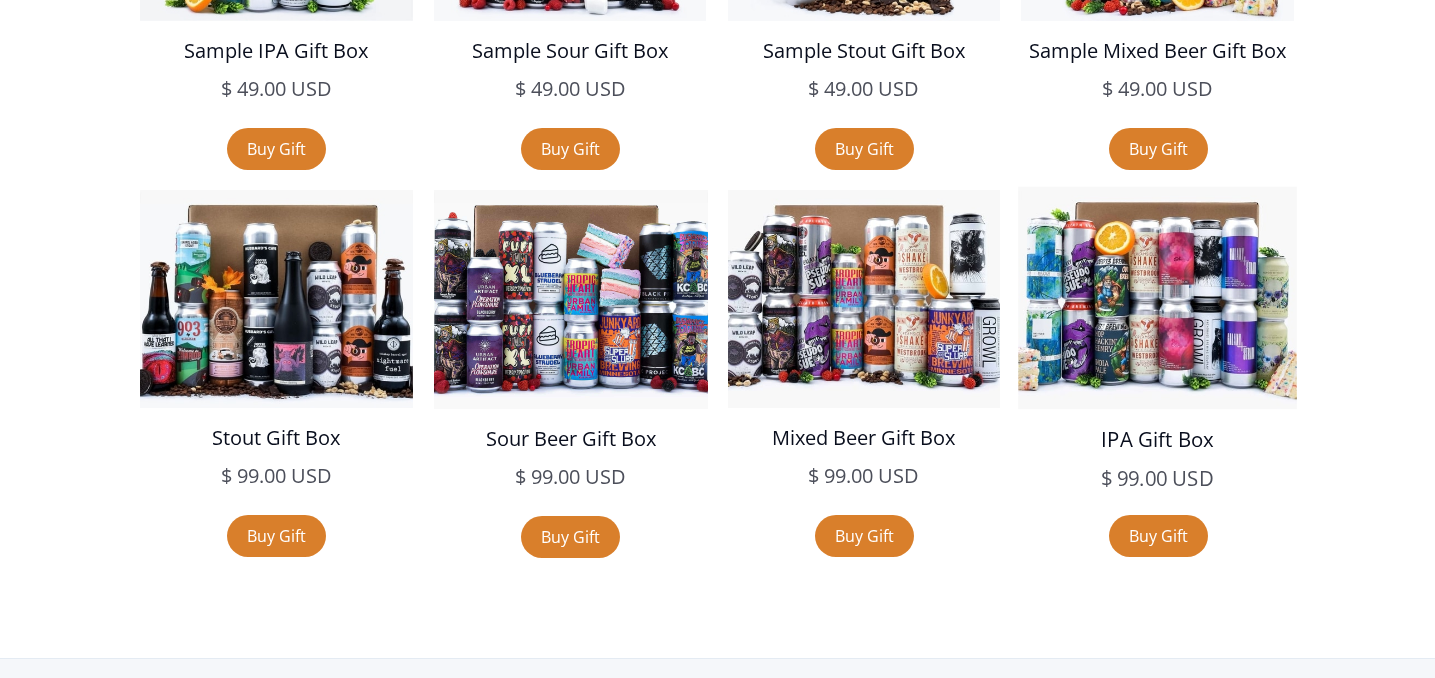 click at bounding box center (1158, 297) 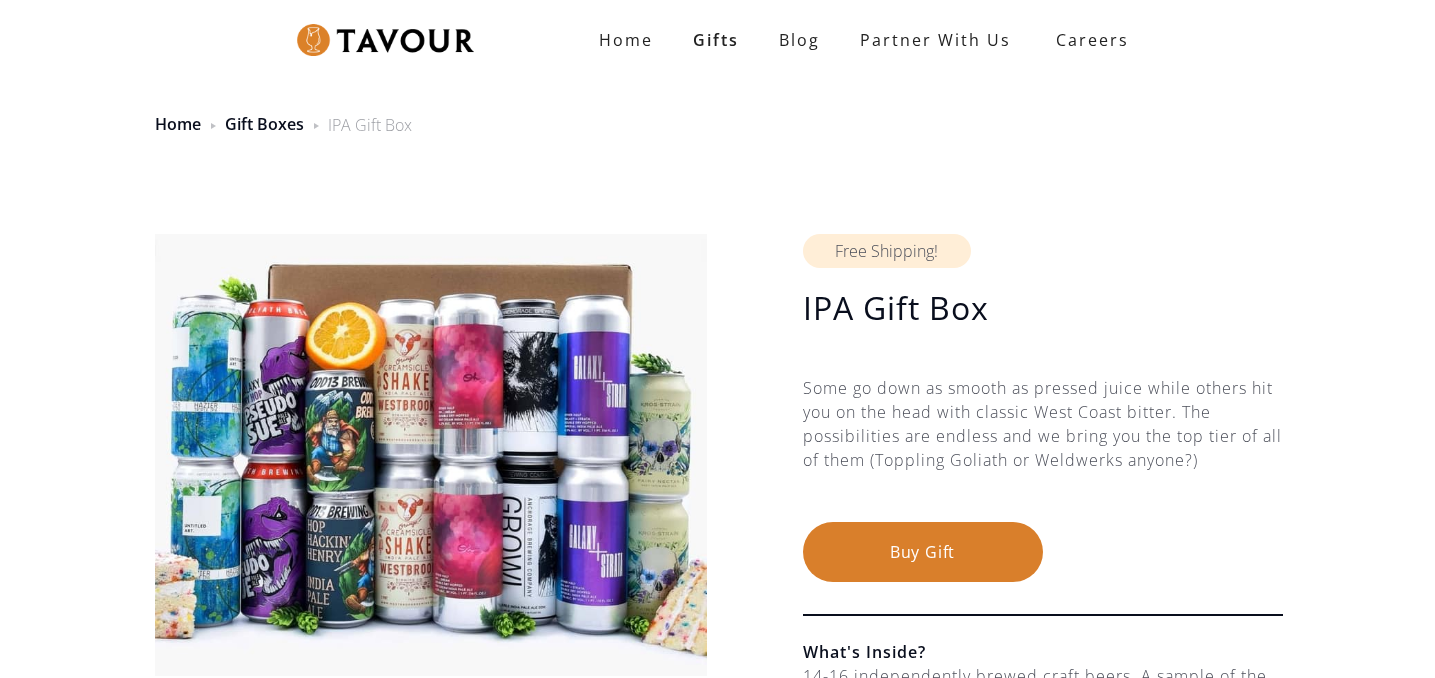 scroll, scrollTop: 0, scrollLeft: 0, axis: both 